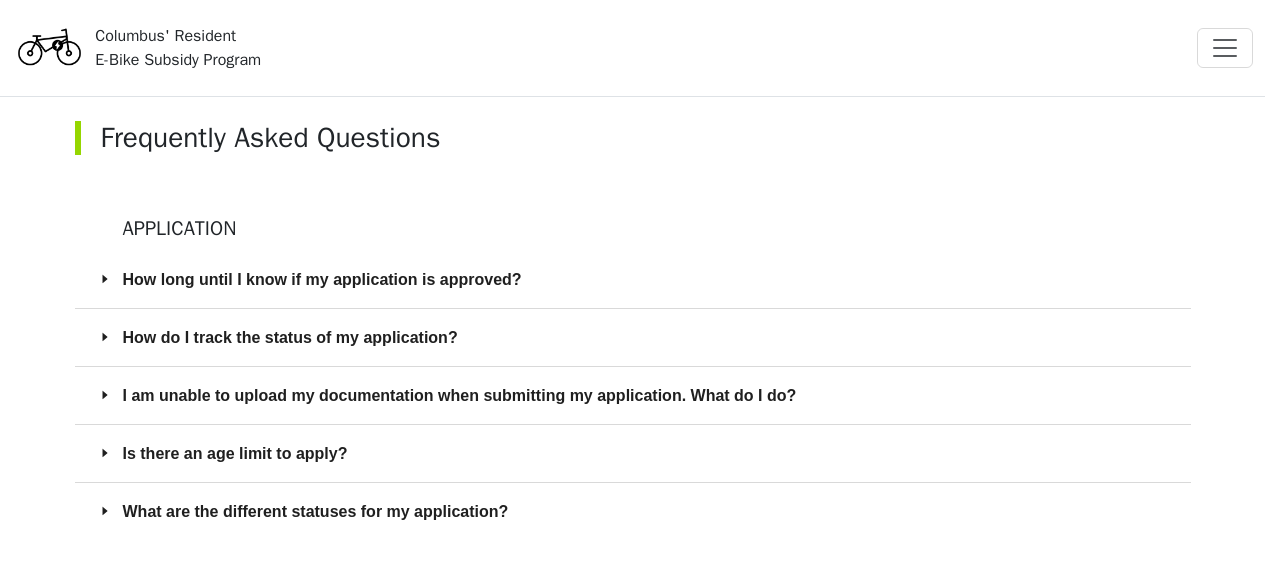 scroll, scrollTop: 0, scrollLeft: 0, axis: both 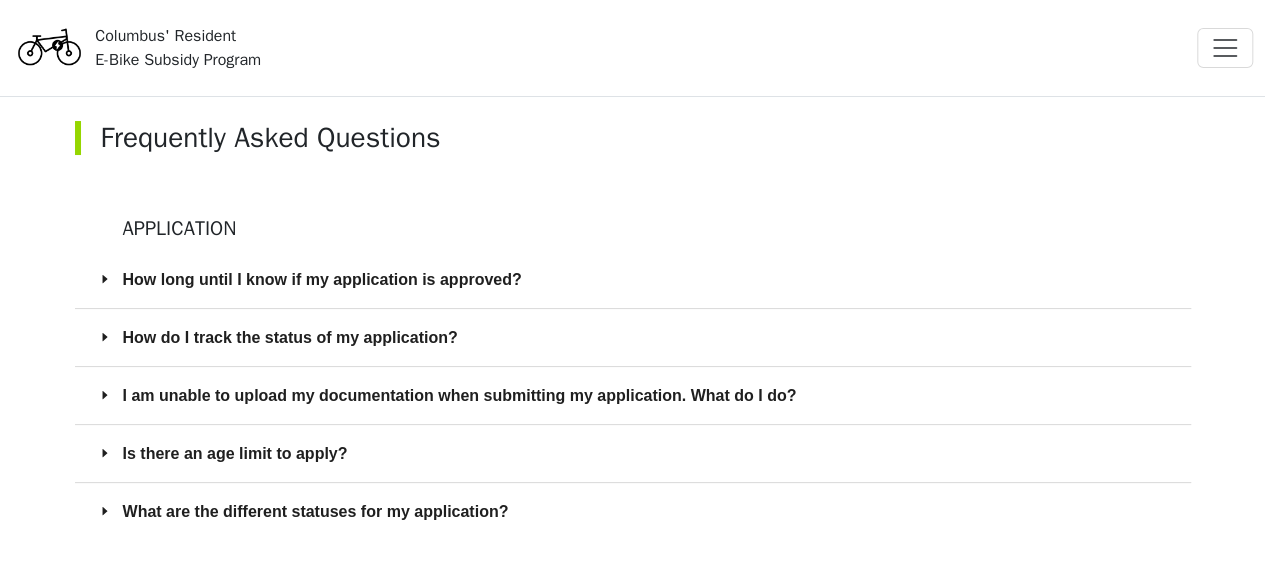 click on "How long until I know if my application is approved?" at bounding box center (645, 279) 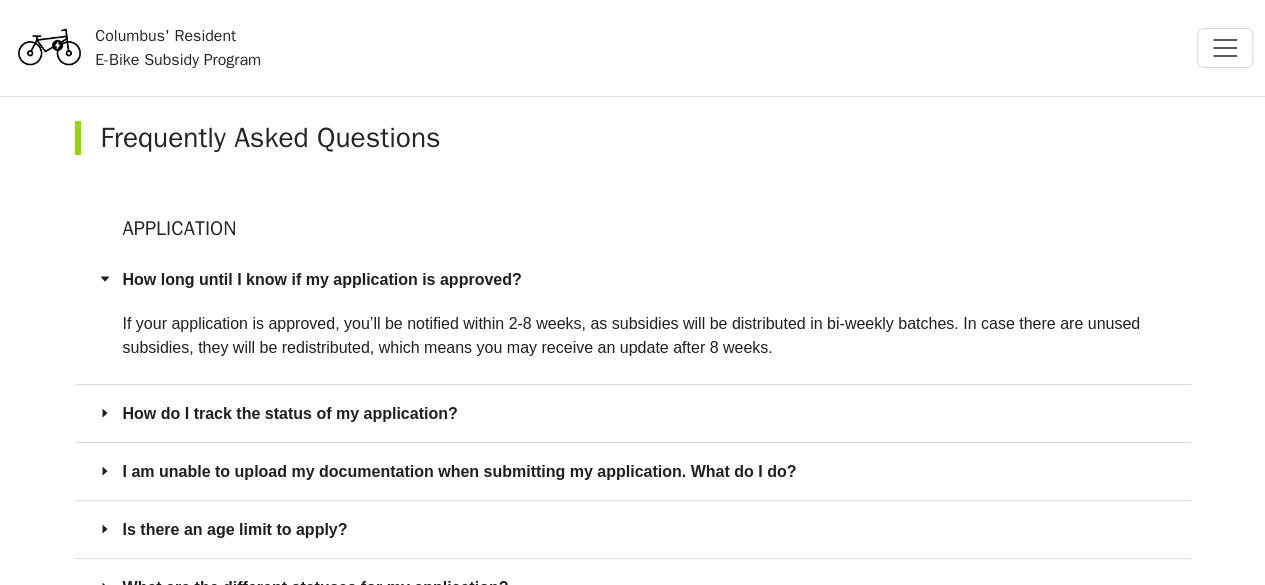 click on "How do I track the status of my application?" at bounding box center [645, 413] 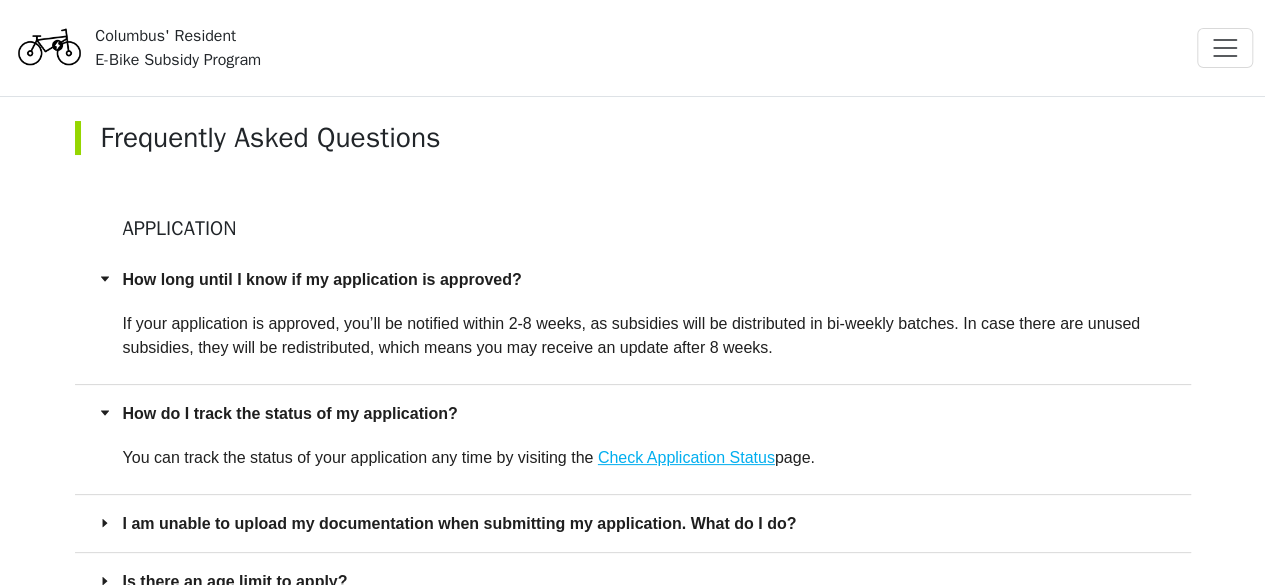 click on "How do I track the status of my application?" at bounding box center (645, 413) 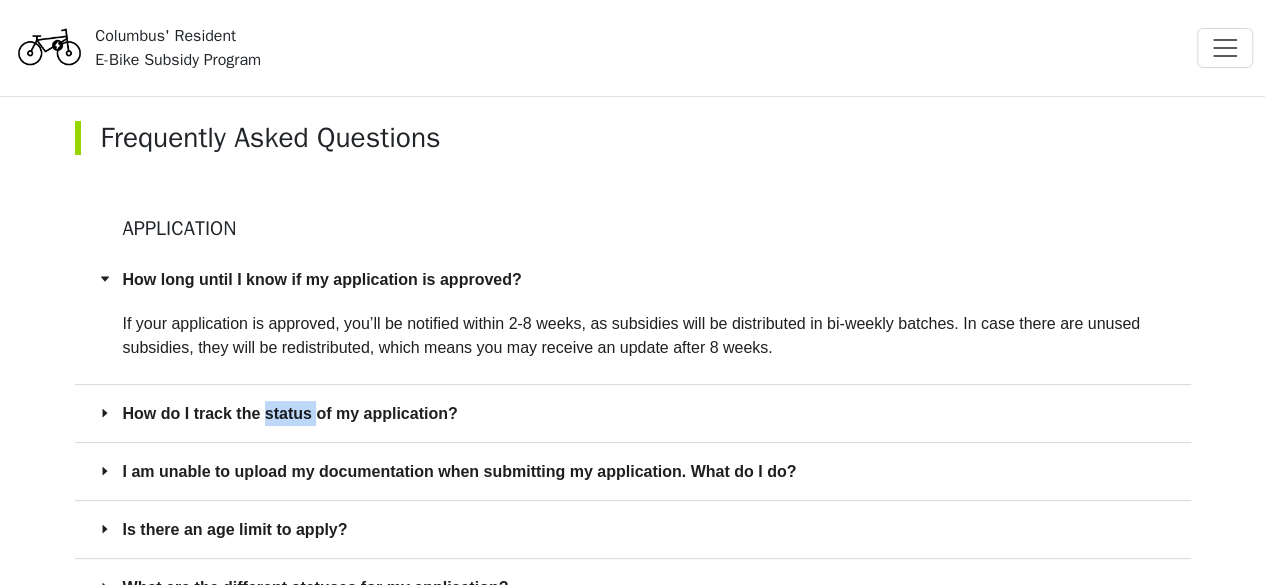 click on "How do I track the status of my application?" at bounding box center [645, 413] 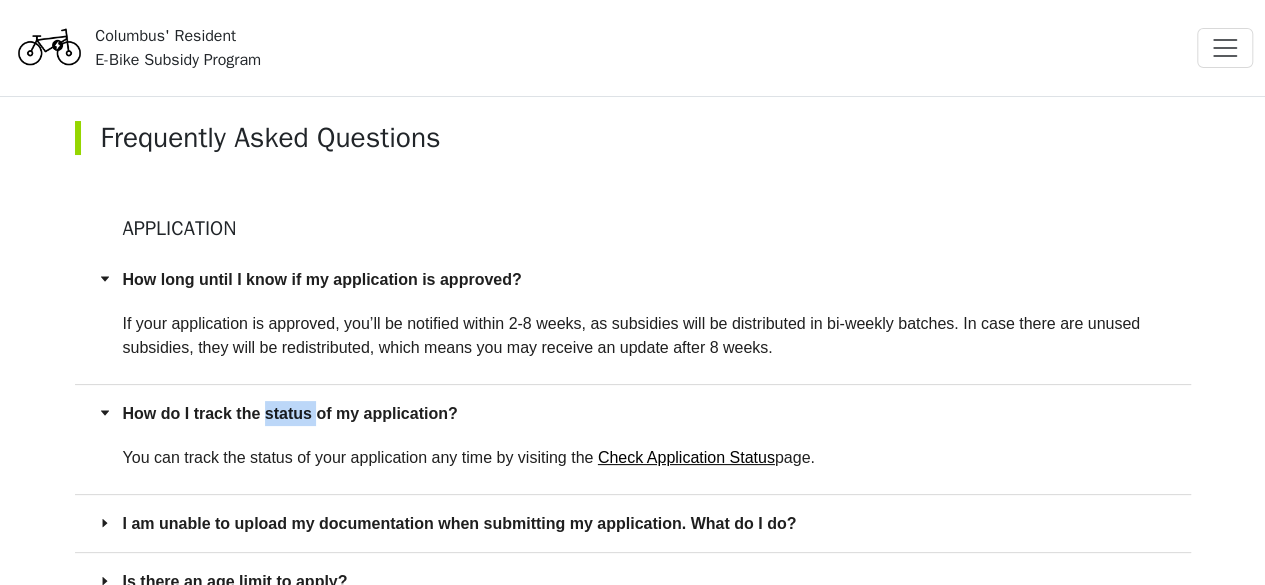 click on "Check Application Status" at bounding box center (686, 457) 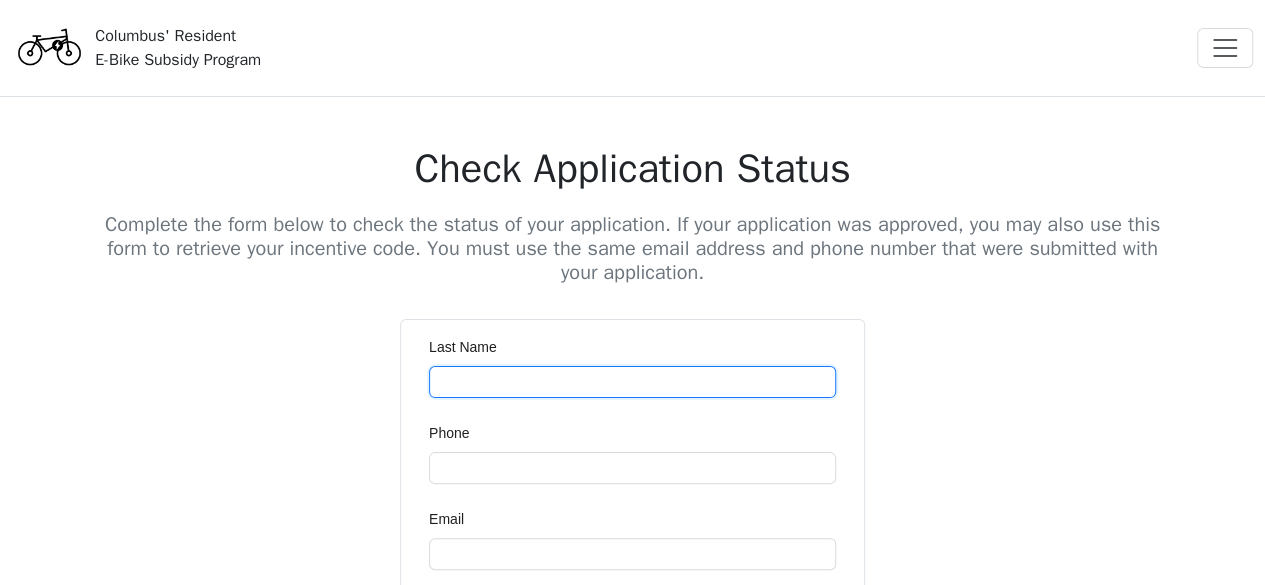 click on "Last Name" at bounding box center (632, 382) 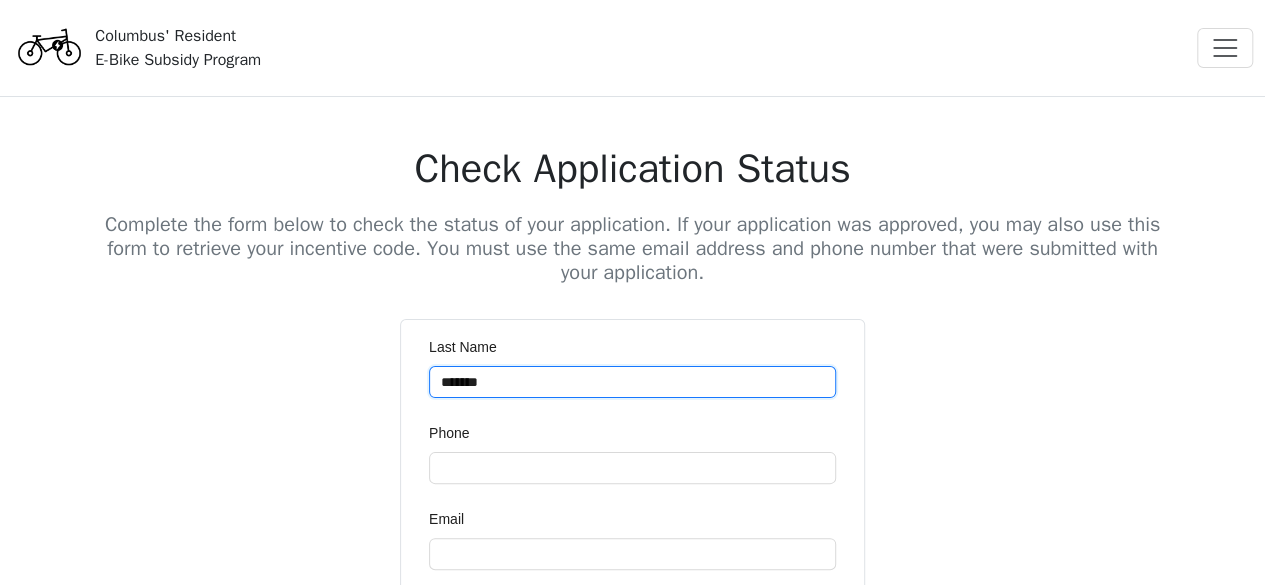type on "*******" 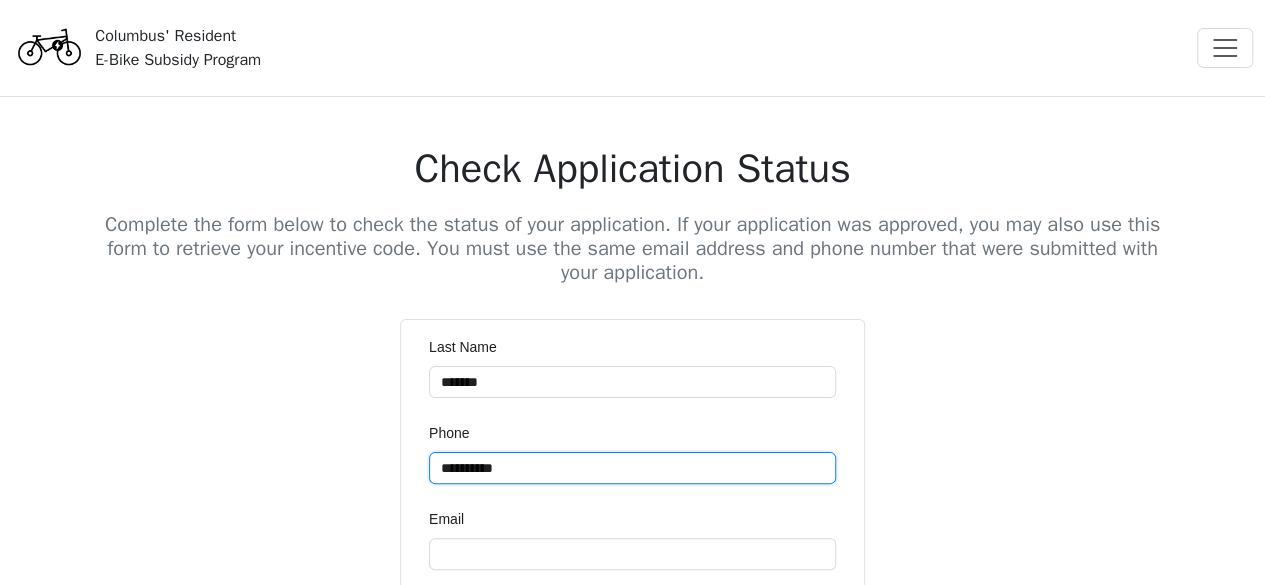 type on "**********" 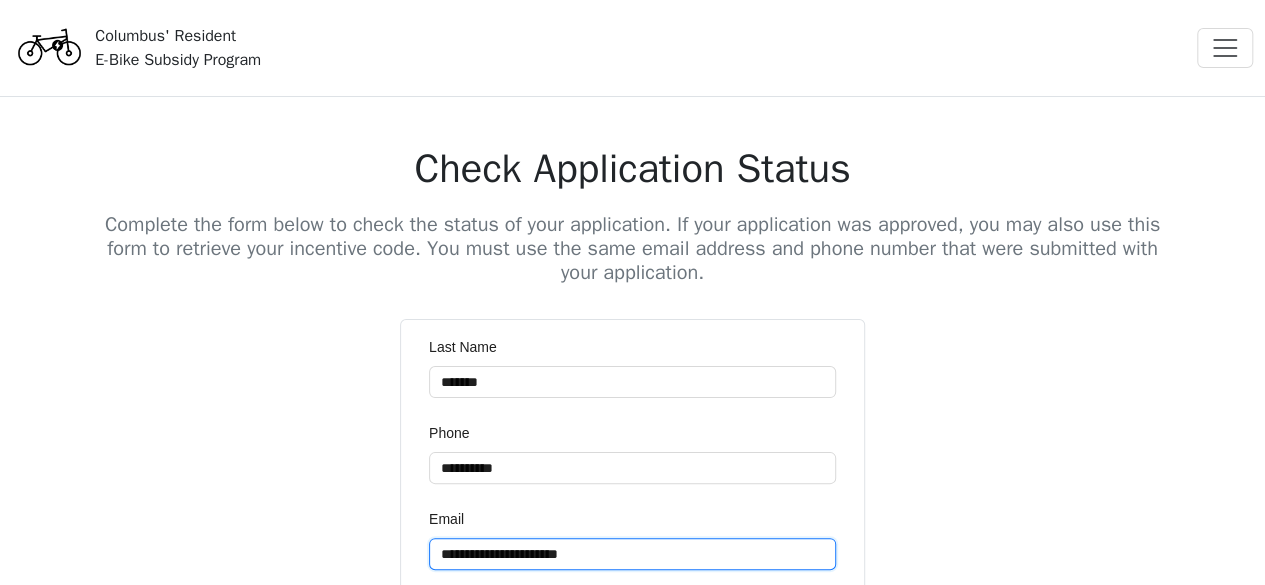 type on "**********" 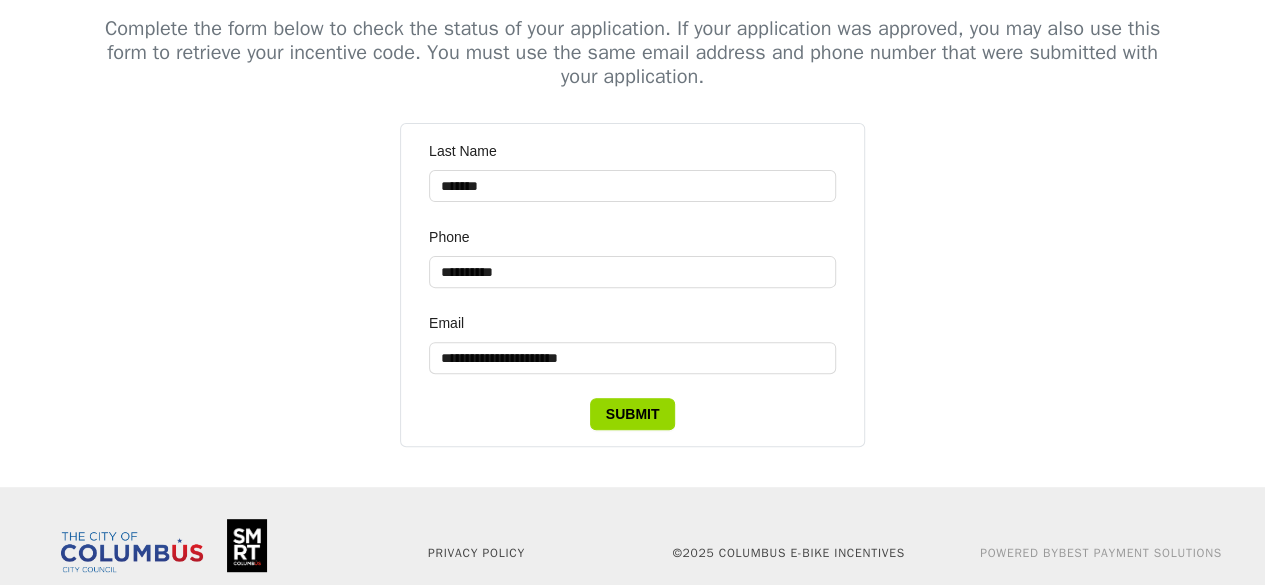 type 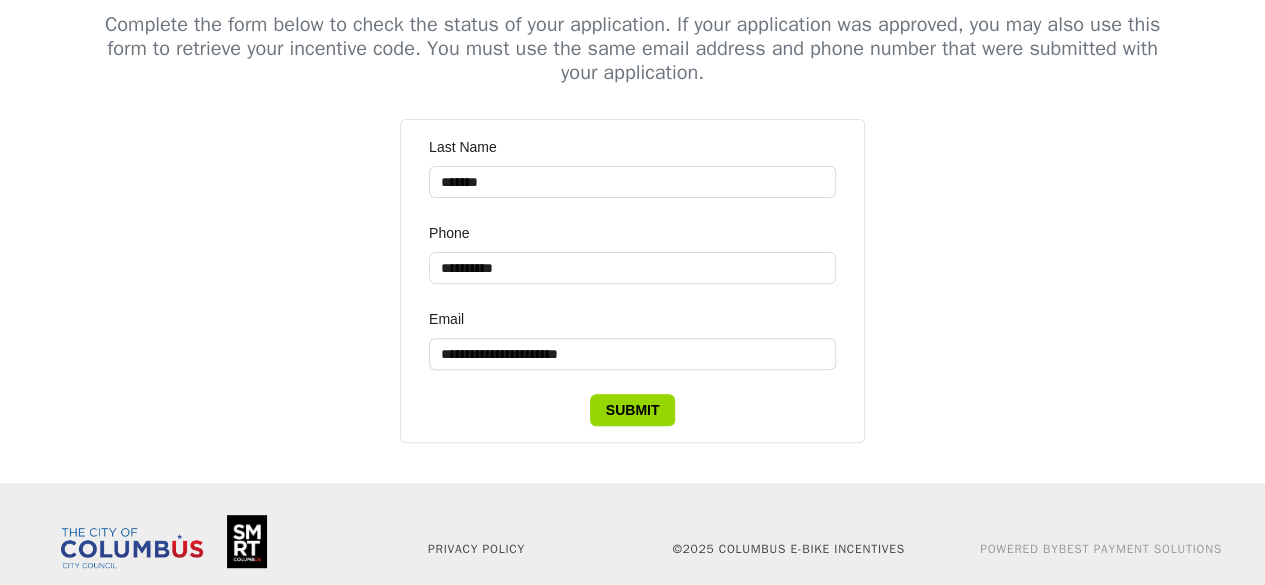 scroll, scrollTop: 229, scrollLeft: 0, axis: vertical 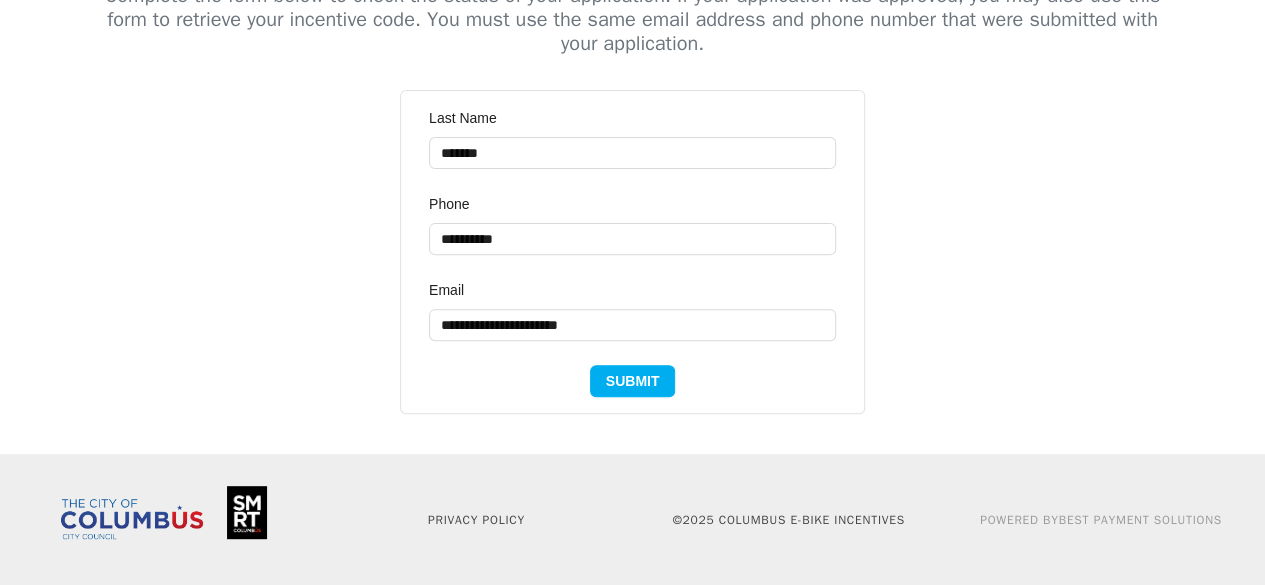 click on "Submit" at bounding box center (633, 381) 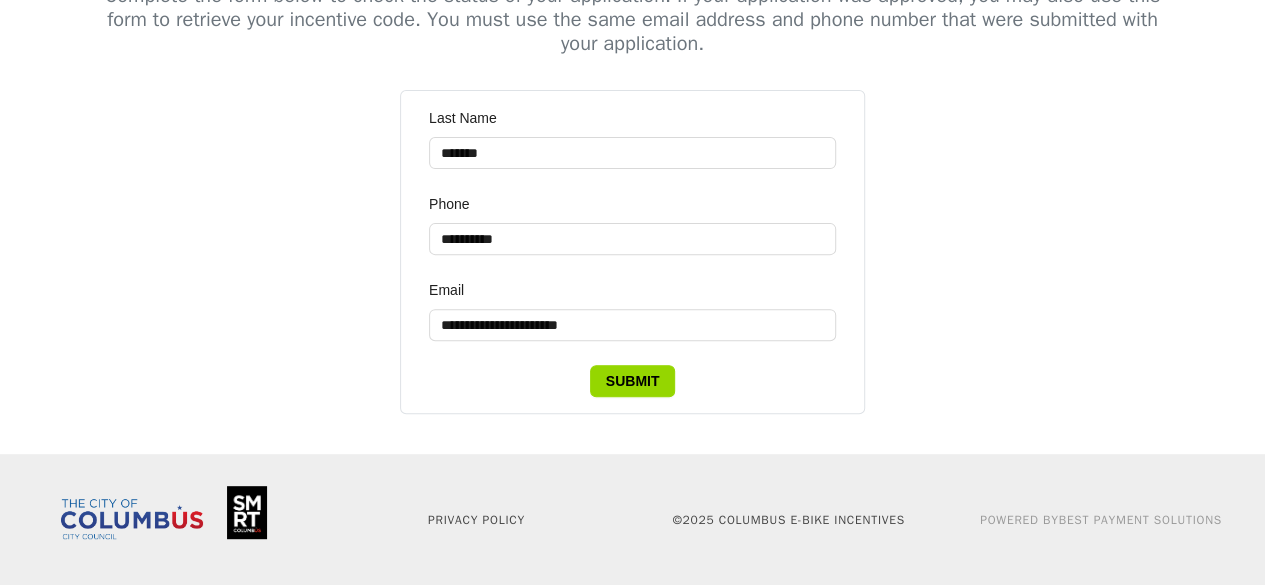 click on "Privacy Policy © [YEAR] Columbus E-Bike Incentives Powered By Best Payment Solutions" at bounding box center (632, 520) 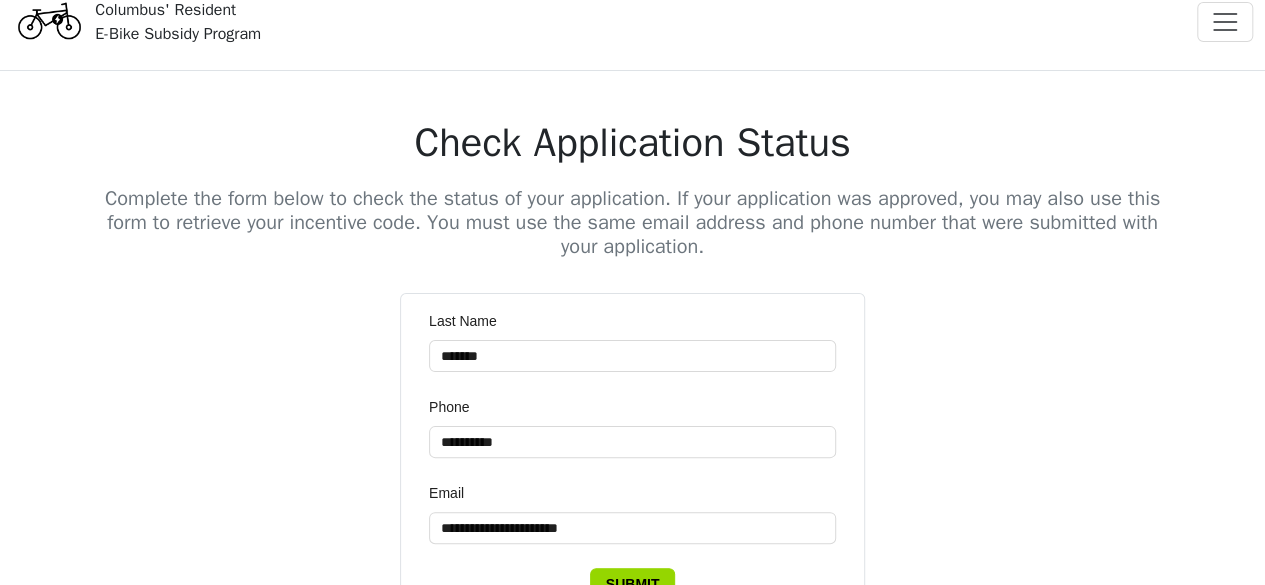 scroll, scrollTop: 0, scrollLeft: 0, axis: both 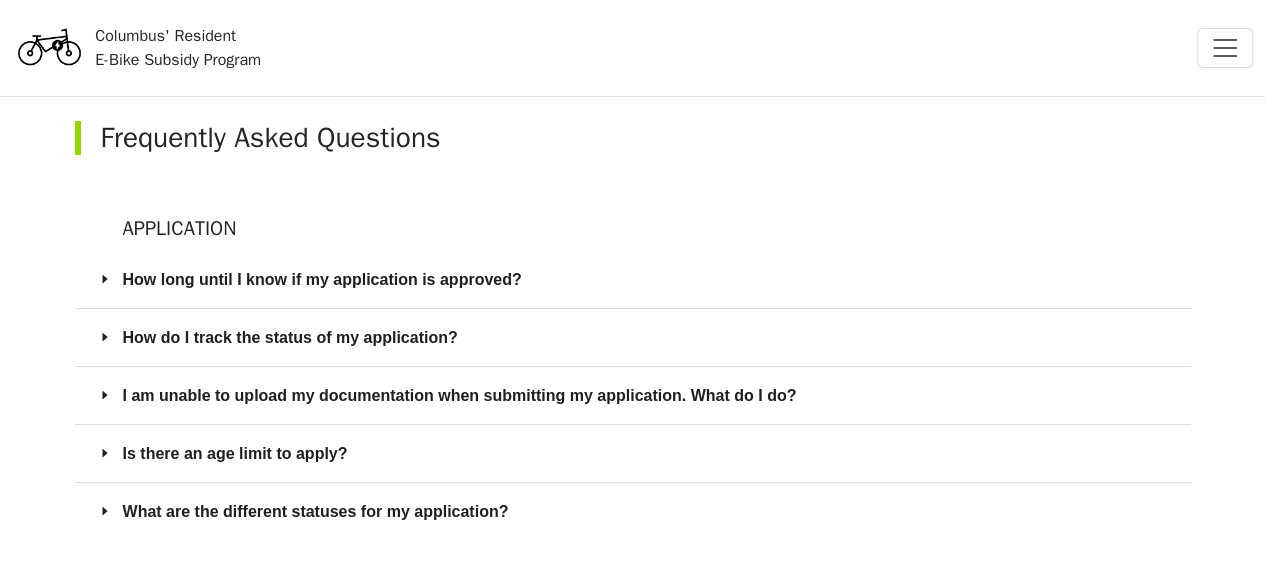 click on "I am unable to upload my documentation when submitting my application. What do I do?" at bounding box center [645, 395] 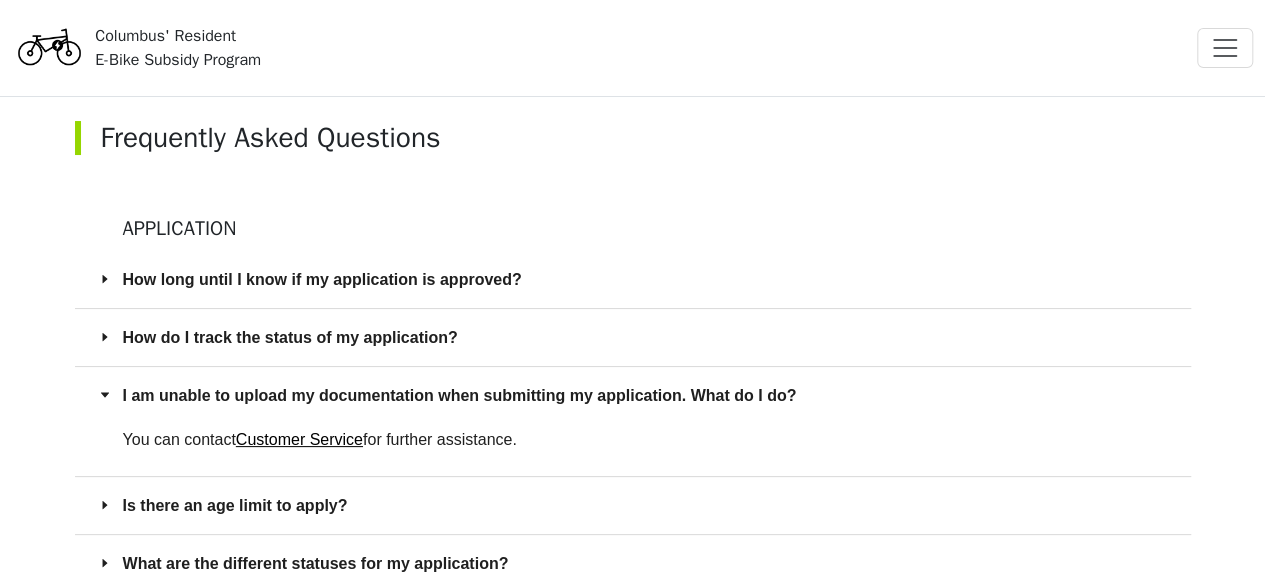click on "Customer Service" at bounding box center (299, 439) 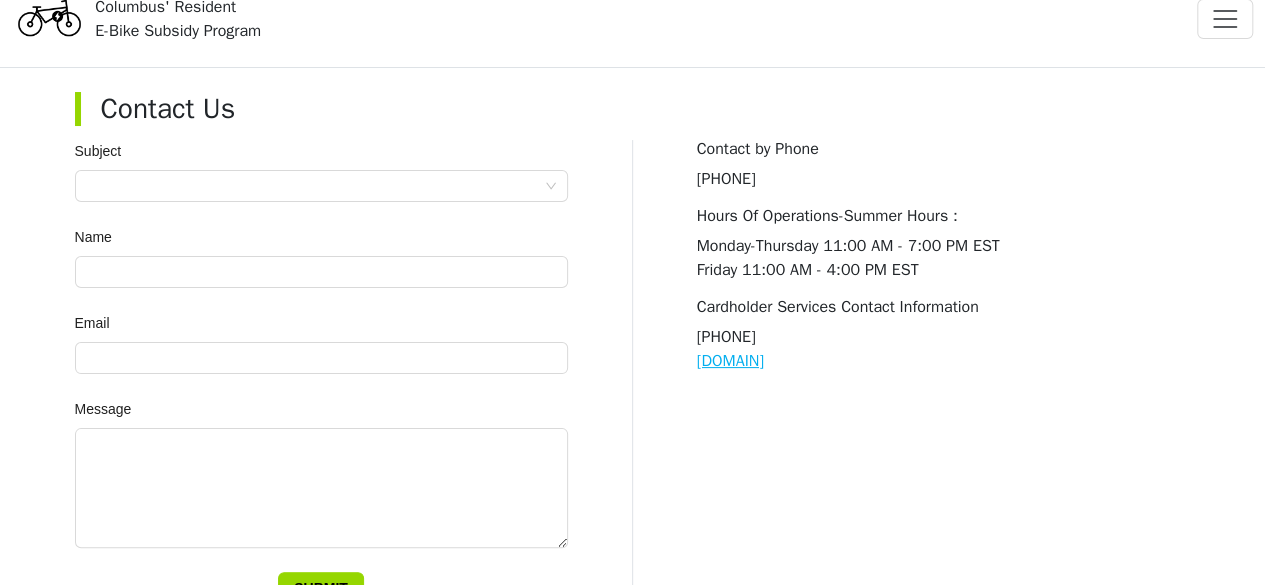 scroll, scrollTop: 0, scrollLeft: 0, axis: both 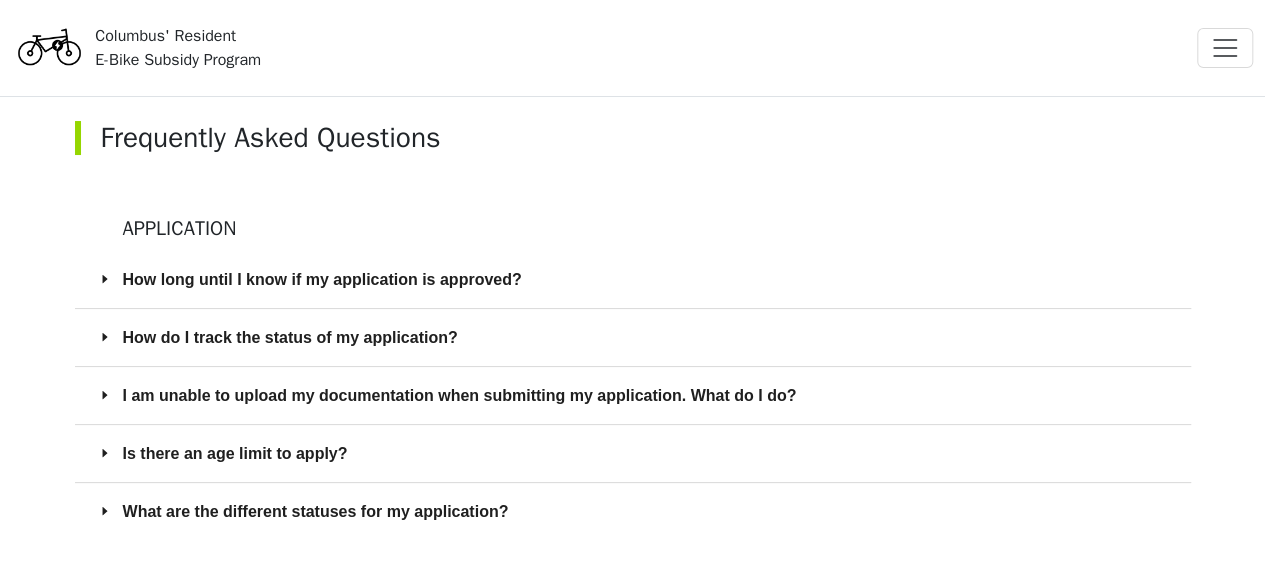 click on "Is there an age limit to apply?" at bounding box center [645, 453] 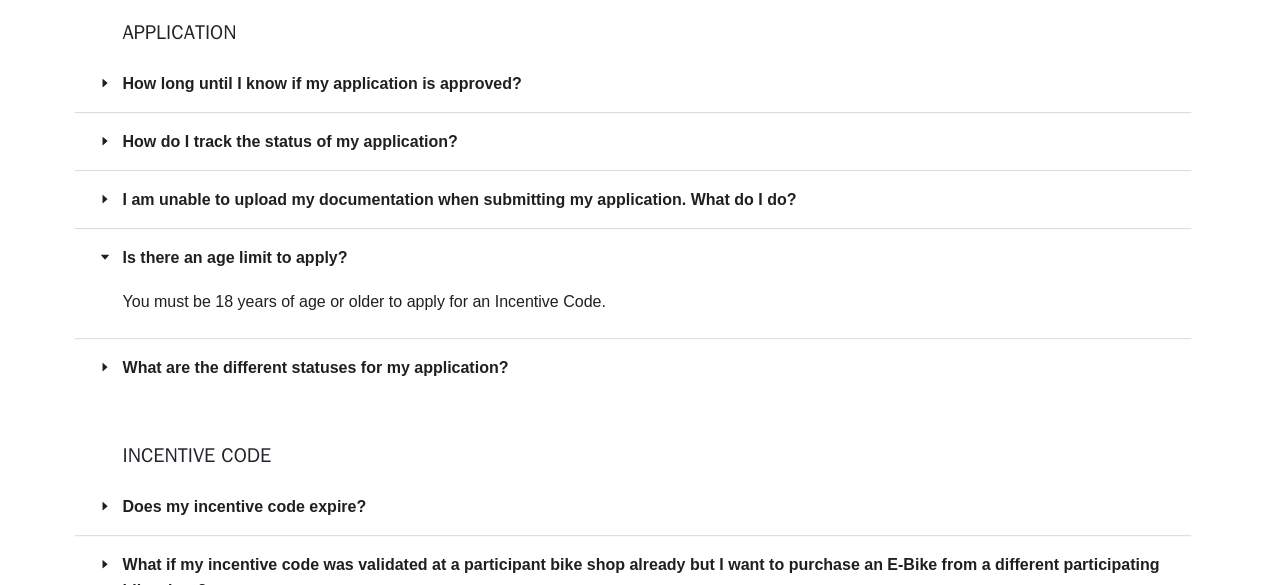 scroll, scrollTop: 200, scrollLeft: 0, axis: vertical 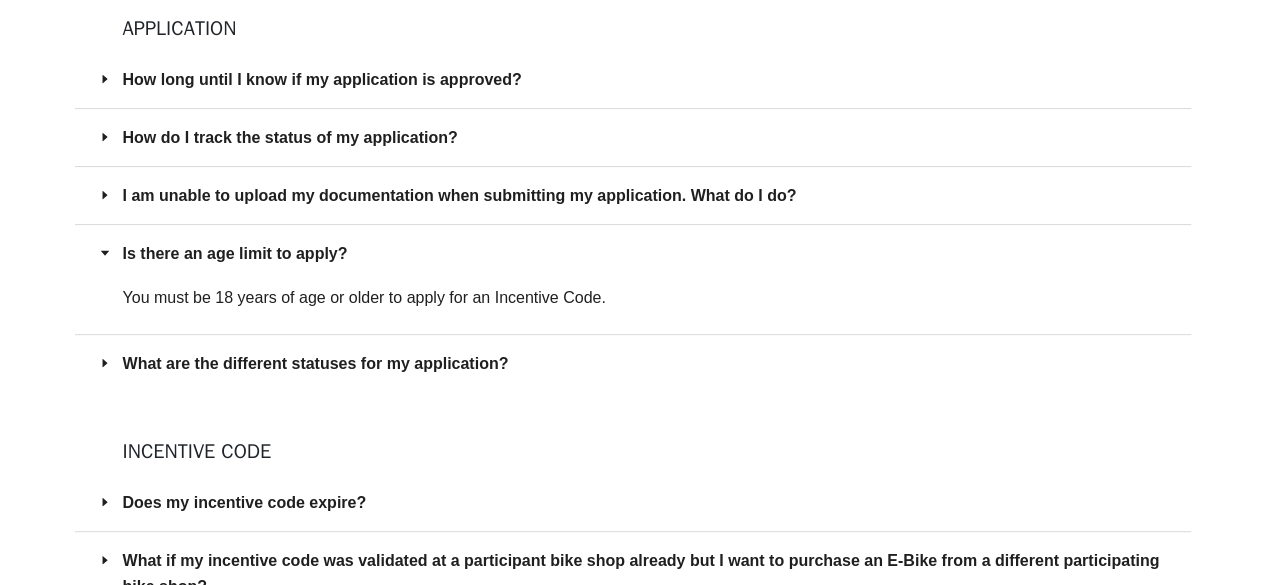 click on "What are the different statuses for my application?" at bounding box center (645, 363) 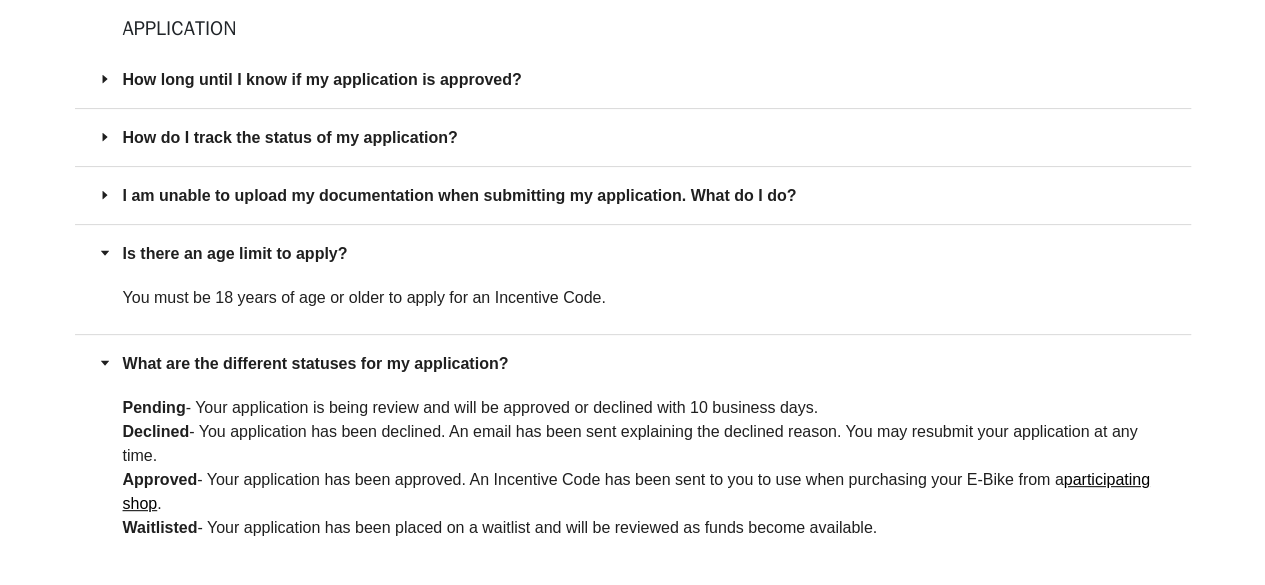 click on "participating shop" at bounding box center [636, 491] 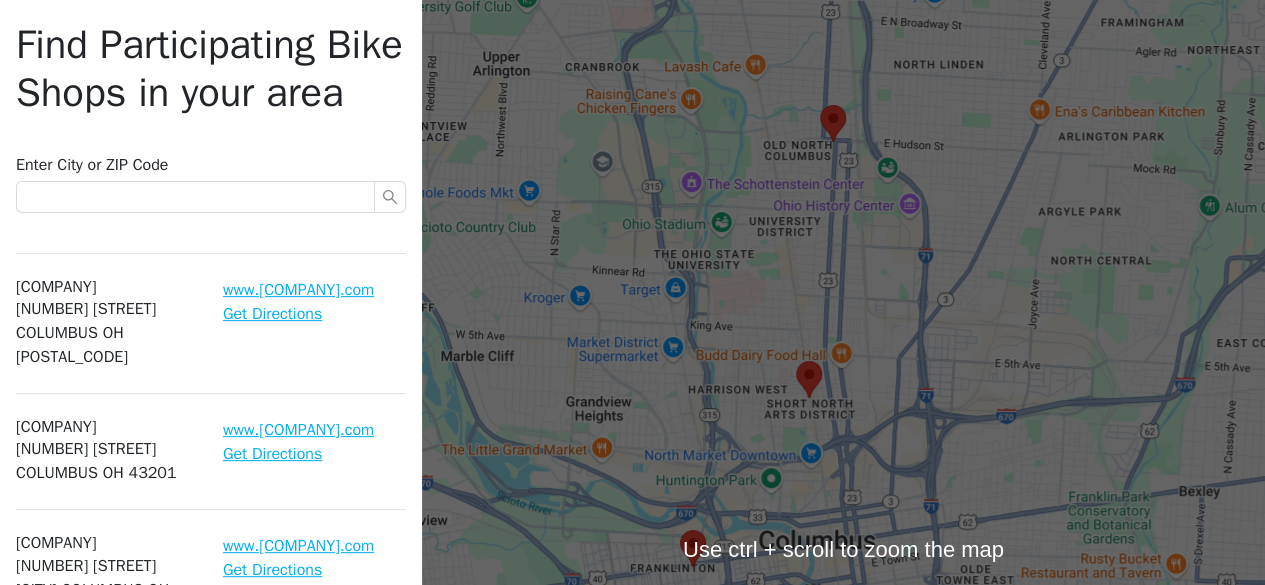 scroll, scrollTop: 200, scrollLeft: 0, axis: vertical 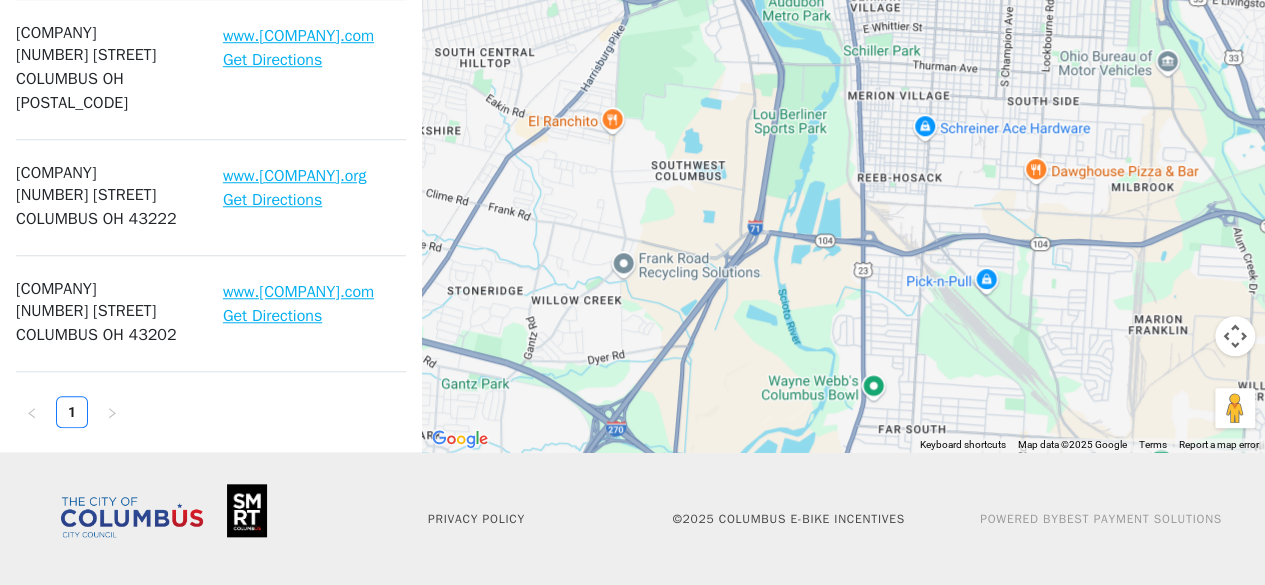 drag, startPoint x: 354, startPoint y: 279, endPoint x: 338, endPoint y: 346, distance: 68.88396 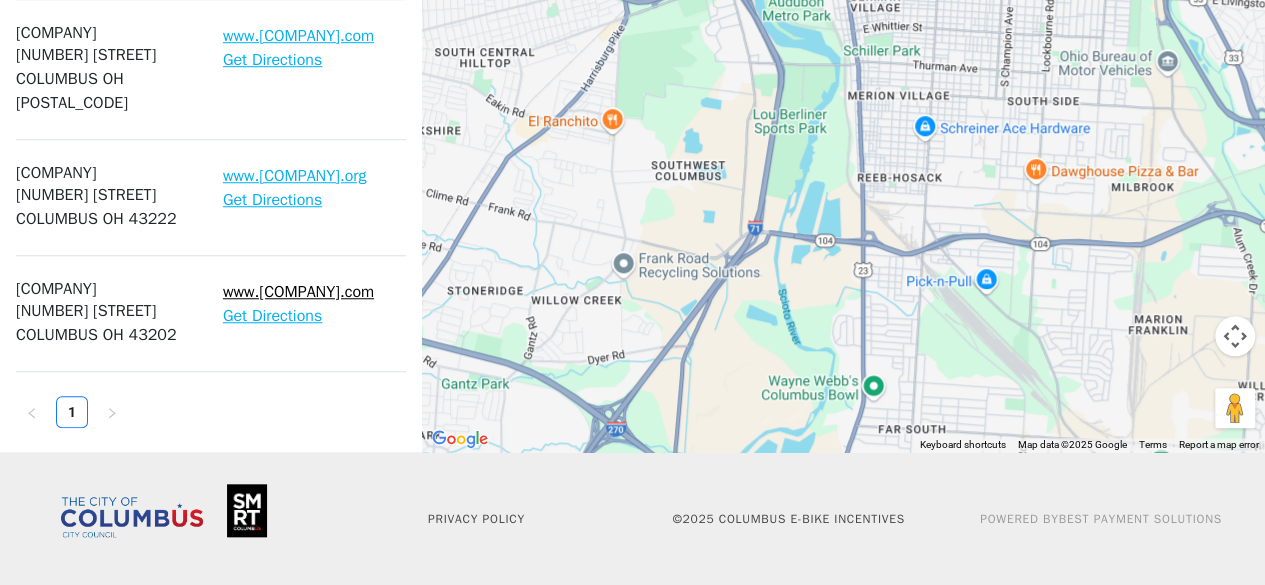 click on "www.capitalcityscooters.com" at bounding box center [298, 292] 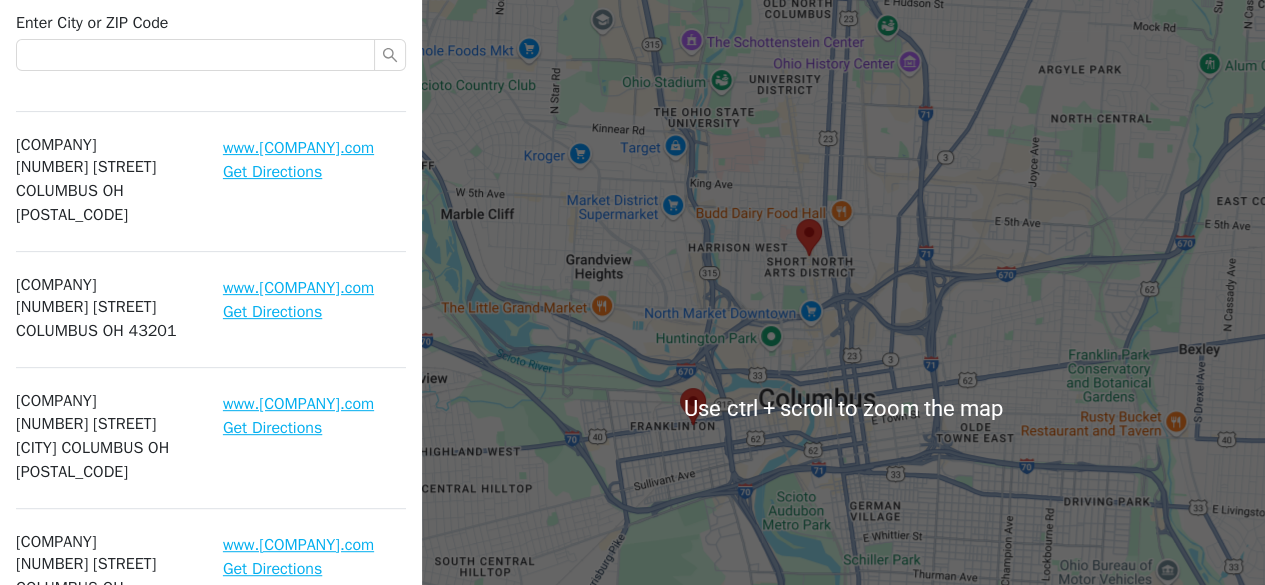 scroll, scrollTop: 202, scrollLeft: 0, axis: vertical 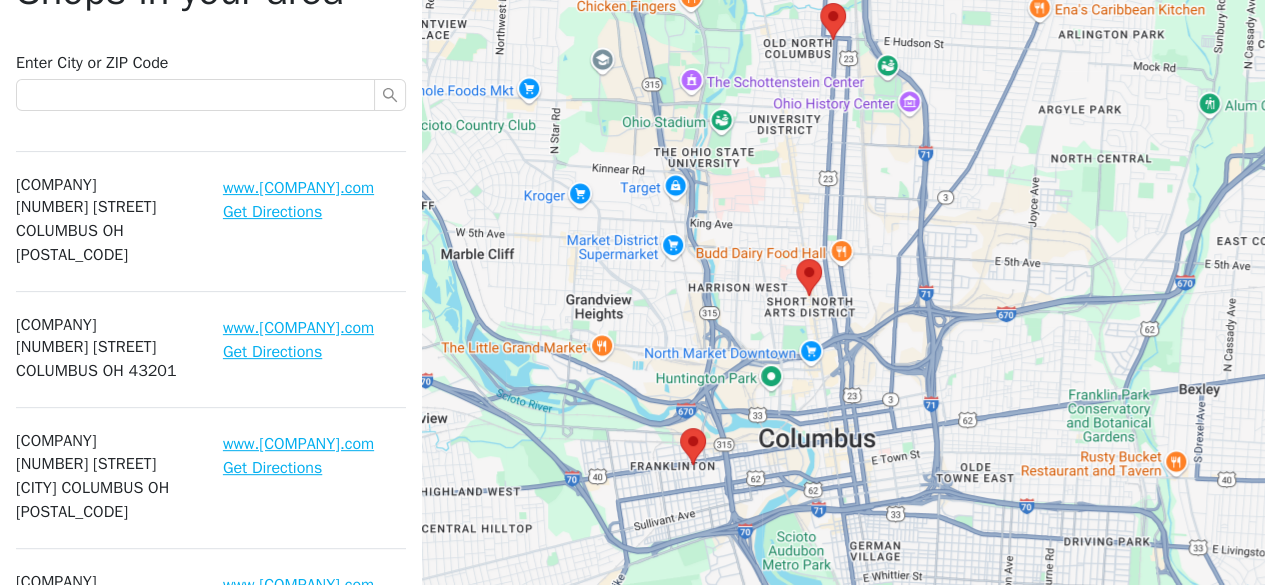click on "921 N High Street     Columbus   OH   43201" at bounding box center [107, 359] 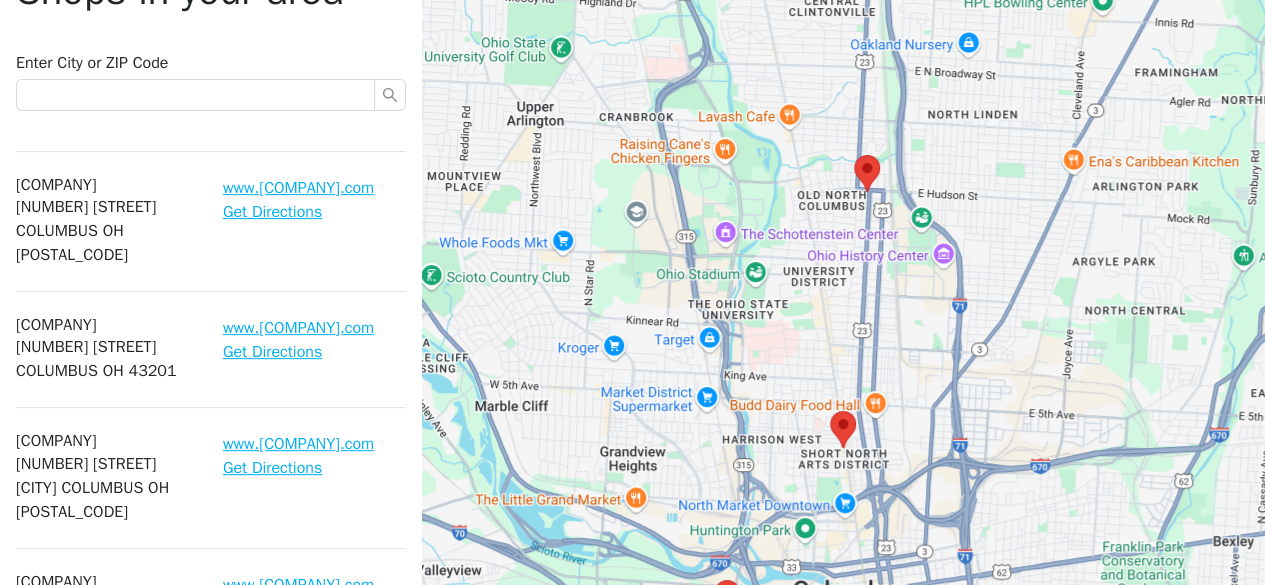 click on "Paradise Garage Bicycles" at bounding box center [107, 325] 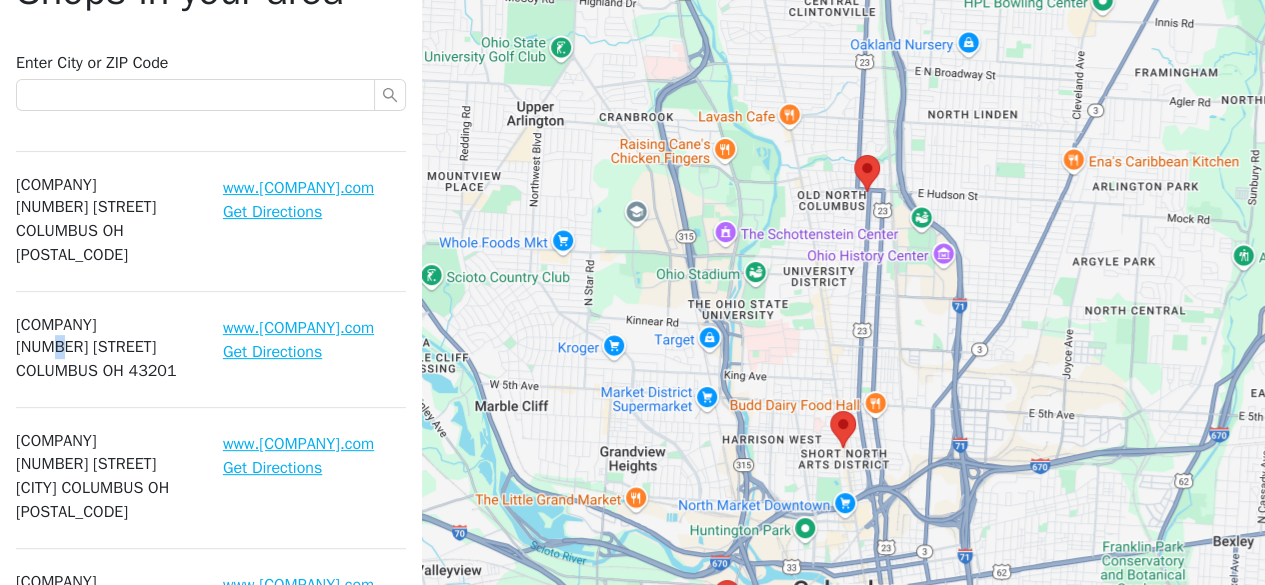 click on "921 N High Street     Columbus   OH   43201" at bounding box center (107, 359) 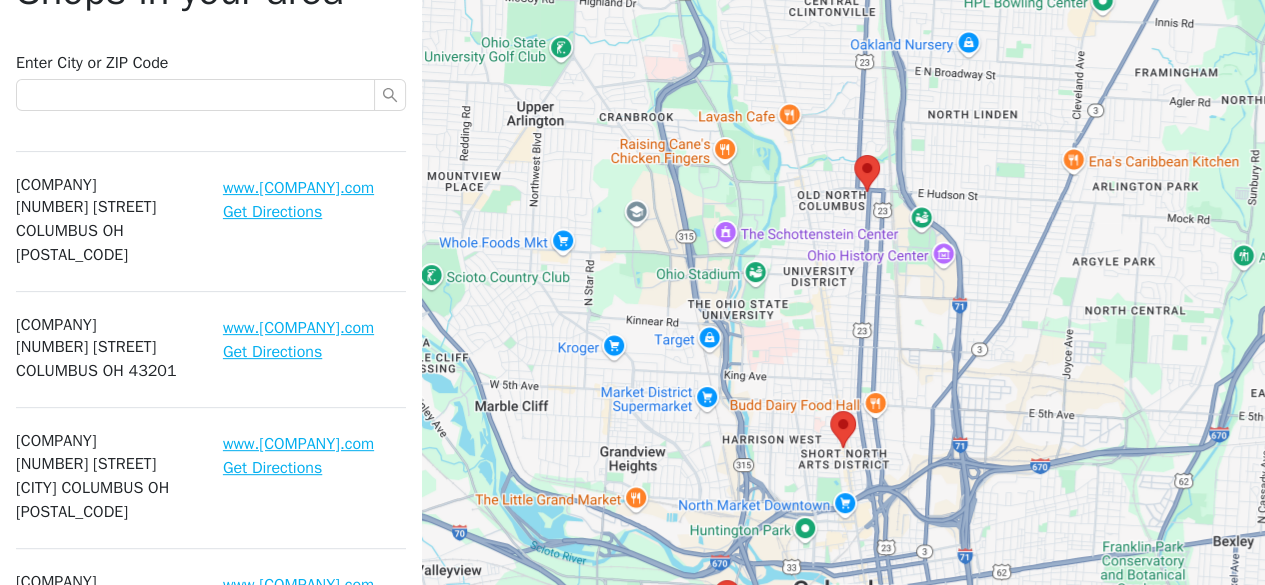click on "www.paradisegarage.com Get Directions" at bounding box center (314, 349) 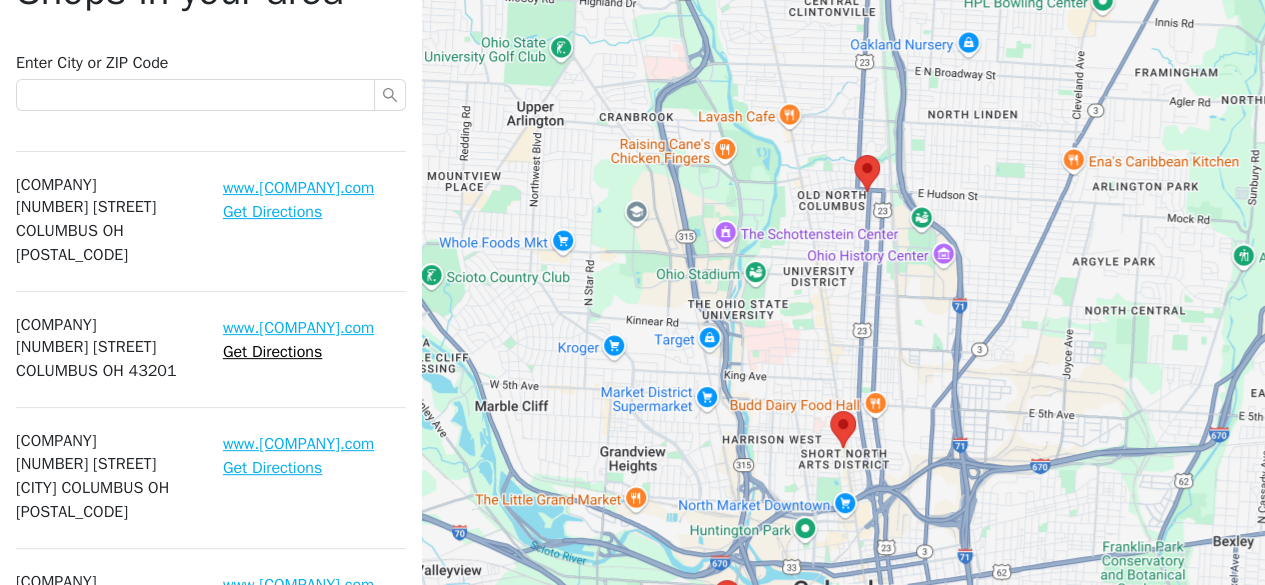 click on "Get Directions" at bounding box center (272, 352) 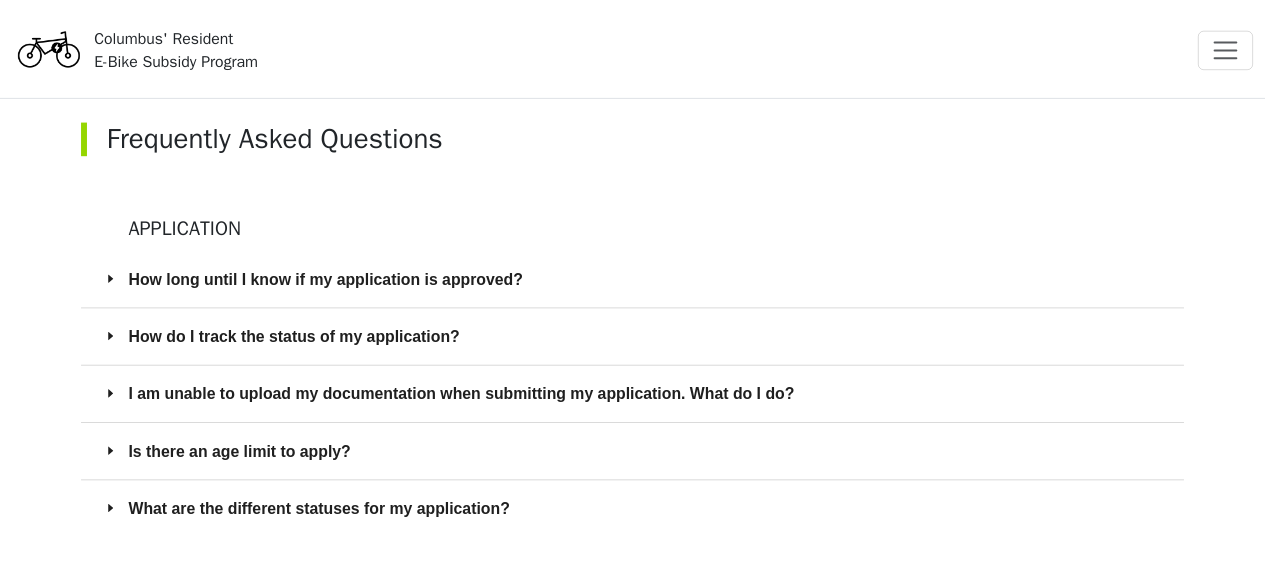 scroll, scrollTop: 0, scrollLeft: 0, axis: both 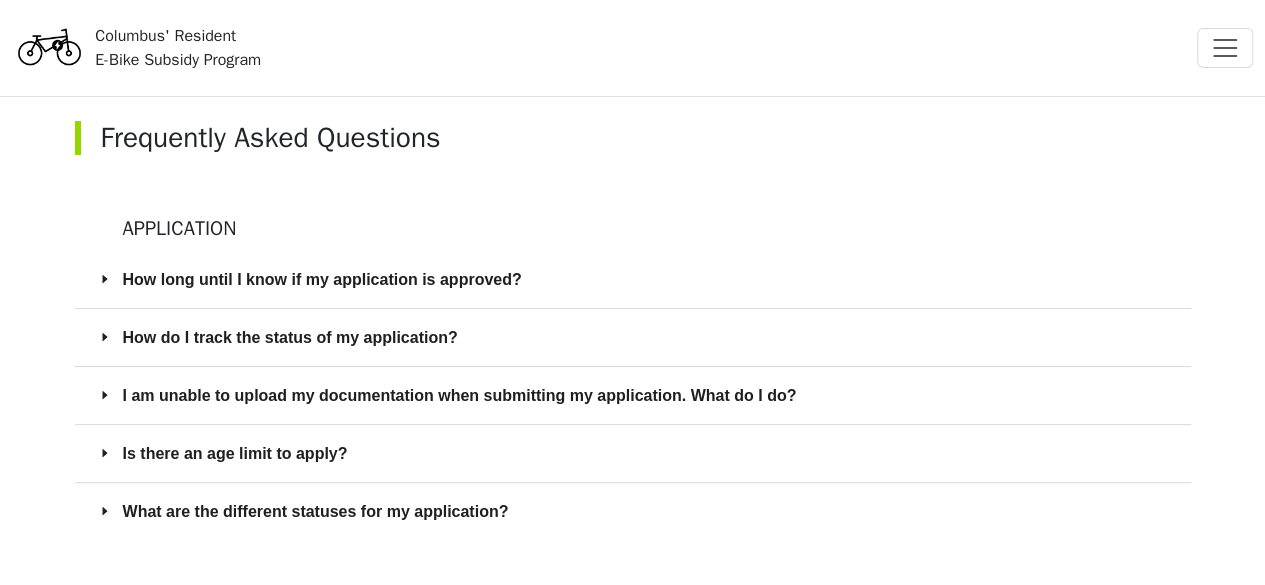 drag, startPoint x: 459, startPoint y: 260, endPoint x: 468, endPoint y: 155, distance: 105.38501 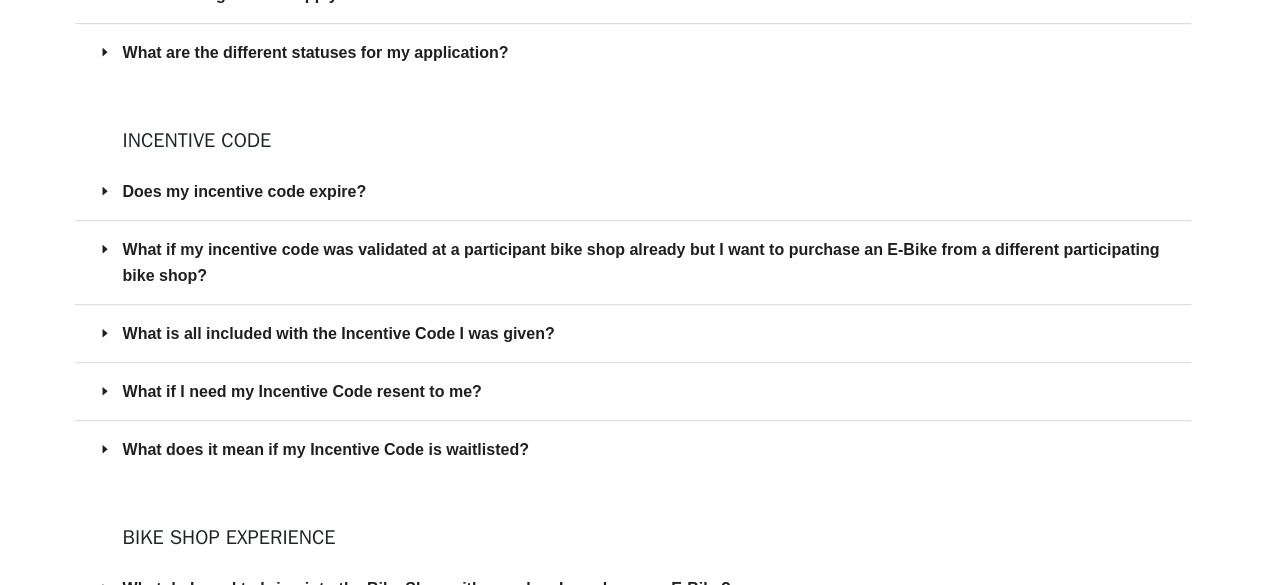 scroll, scrollTop: 500, scrollLeft: 0, axis: vertical 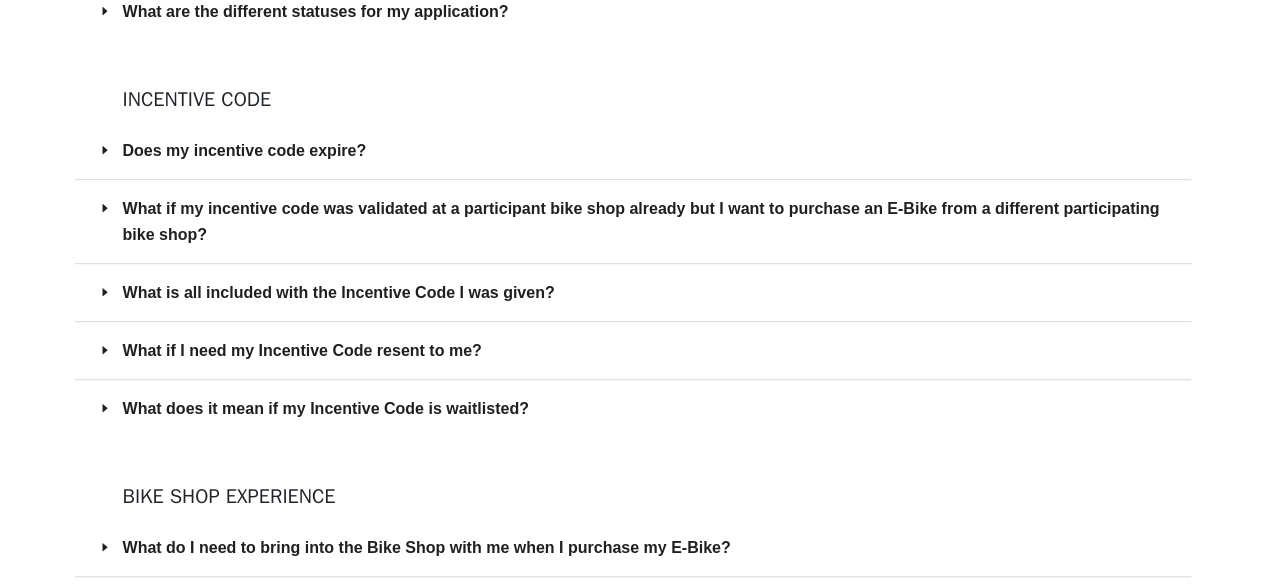 click on "Does my incentive code expire?" at bounding box center (645, 150) 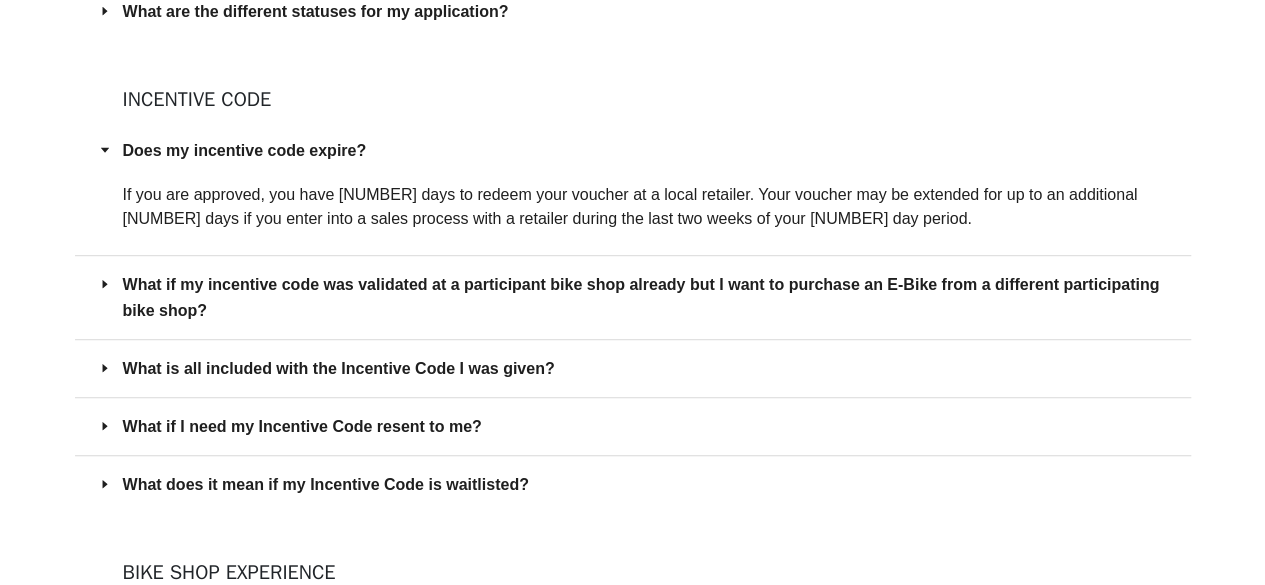 click on "What if my incentive code was validated at a participant bike shop already but I want to purchase an E-Bike from a different participating bike shop?" at bounding box center [645, 297] 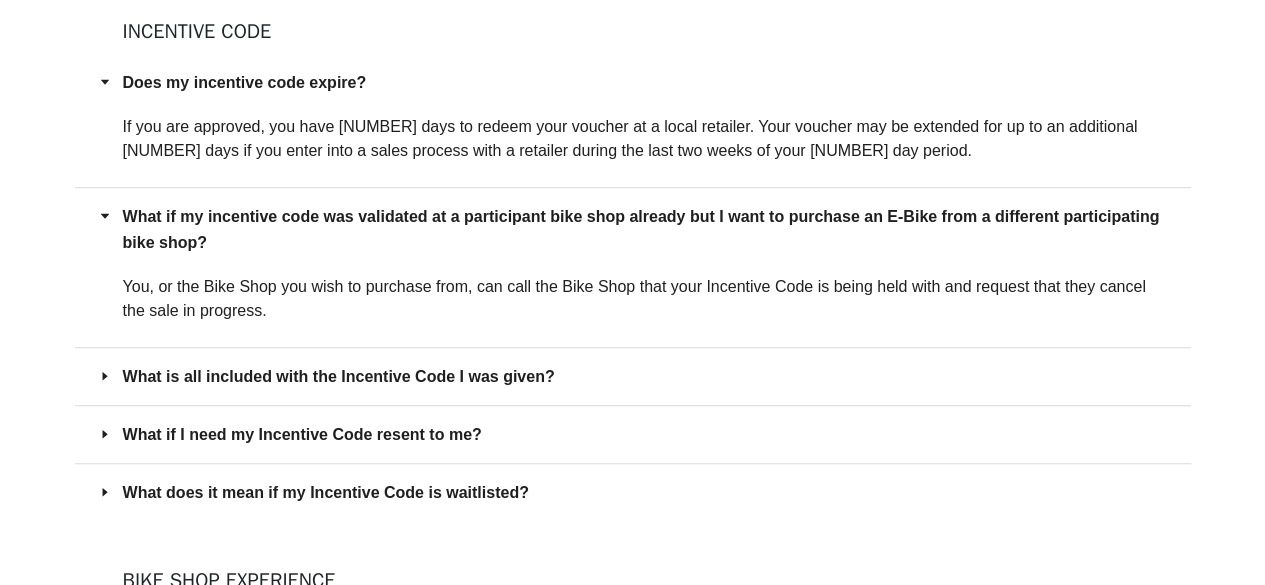 scroll, scrollTop: 600, scrollLeft: 0, axis: vertical 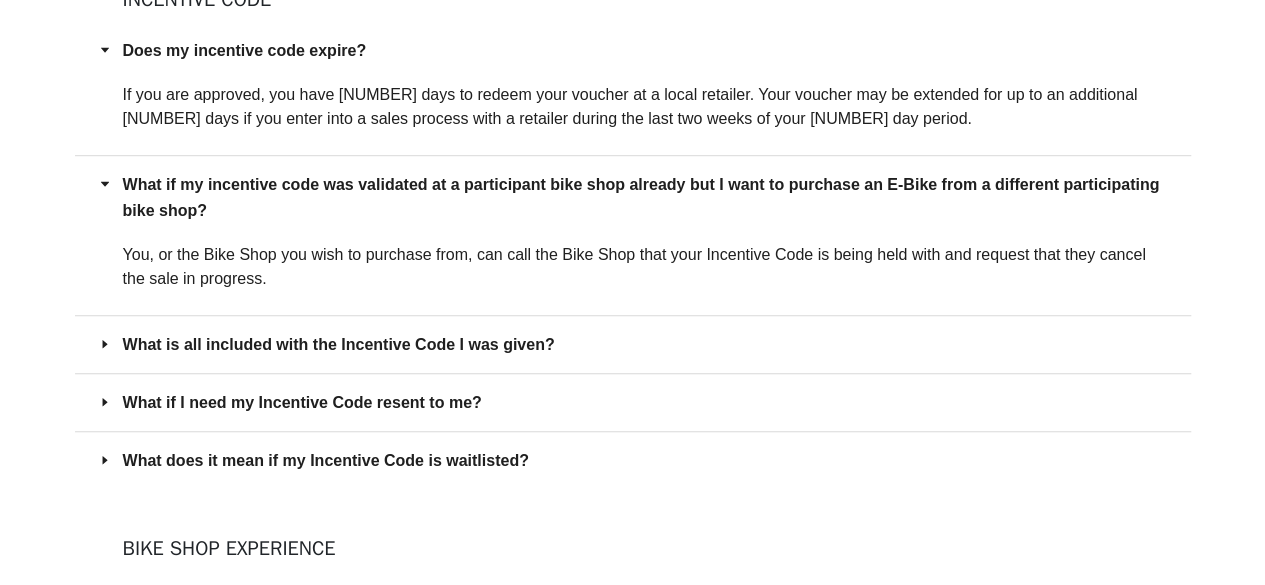 click on "What is all included with the Incentive Code I was given?" at bounding box center (645, 344) 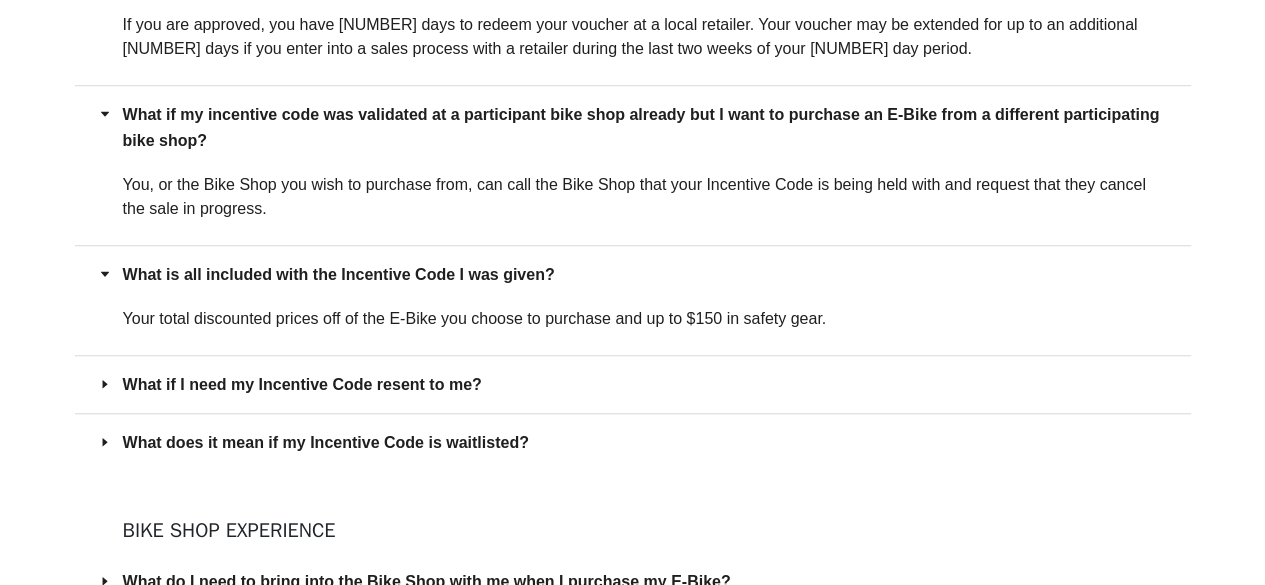 scroll, scrollTop: 700, scrollLeft: 0, axis: vertical 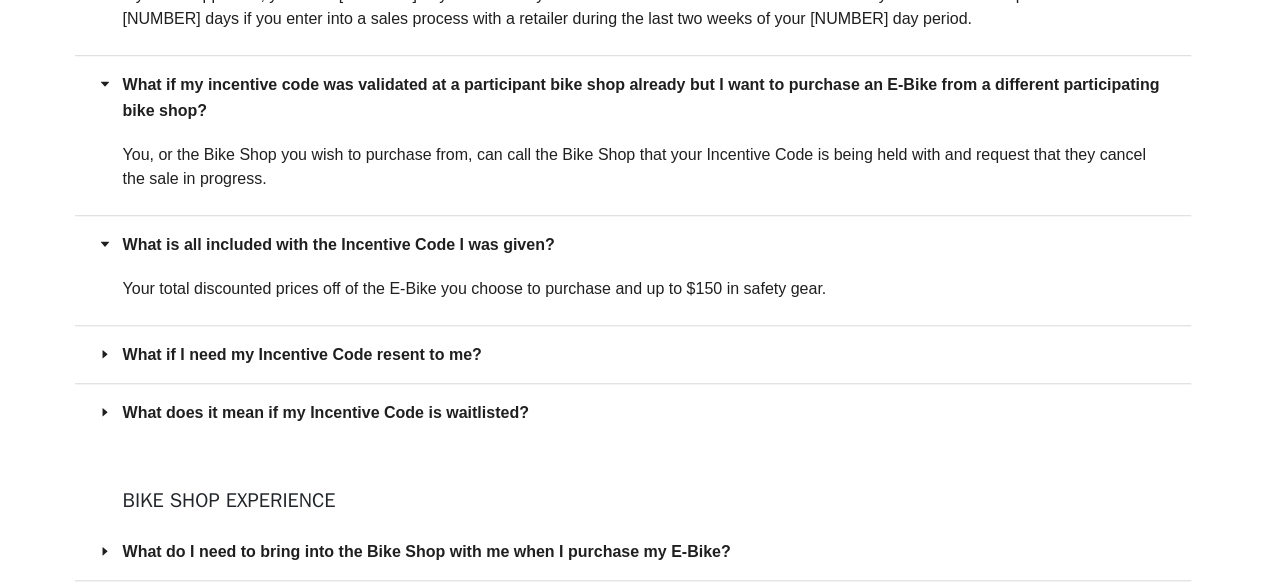 click on "What if I need my Incentive Code resent to me?" at bounding box center (645, 354) 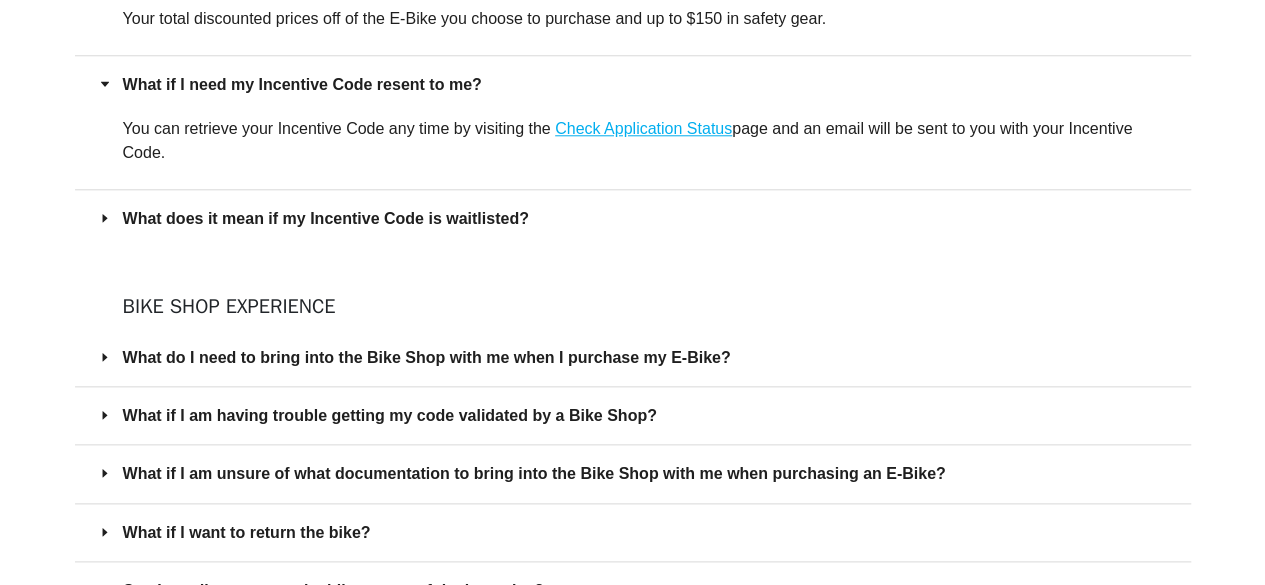 scroll, scrollTop: 1000, scrollLeft: 0, axis: vertical 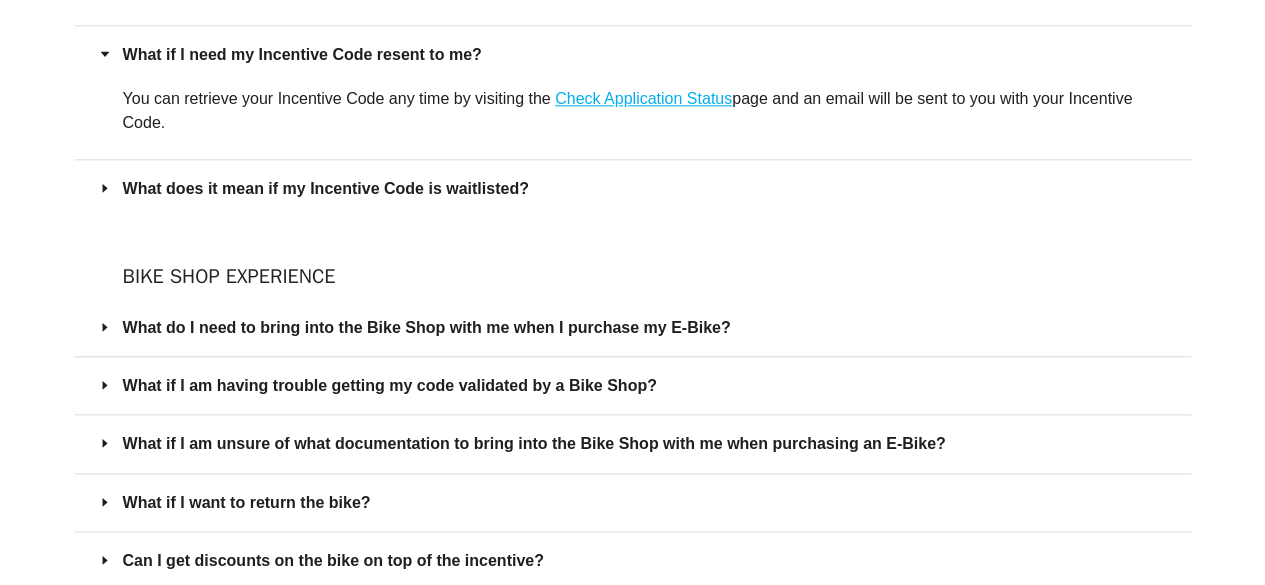 click on "What do I need to bring into the Bike Shop with me when I purchase my E-Bike?" at bounding box center (633, 327) 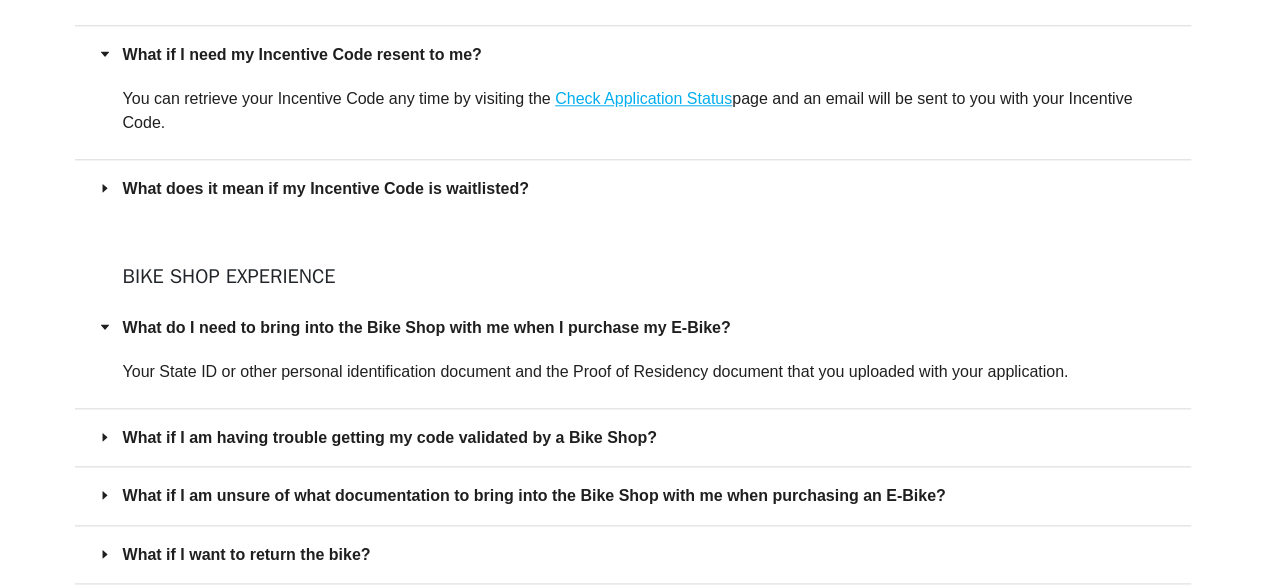 click on "What do I need to bring into the Bike Shop with me when I purchase my E-Bike?" at bounding box center (633, 327) 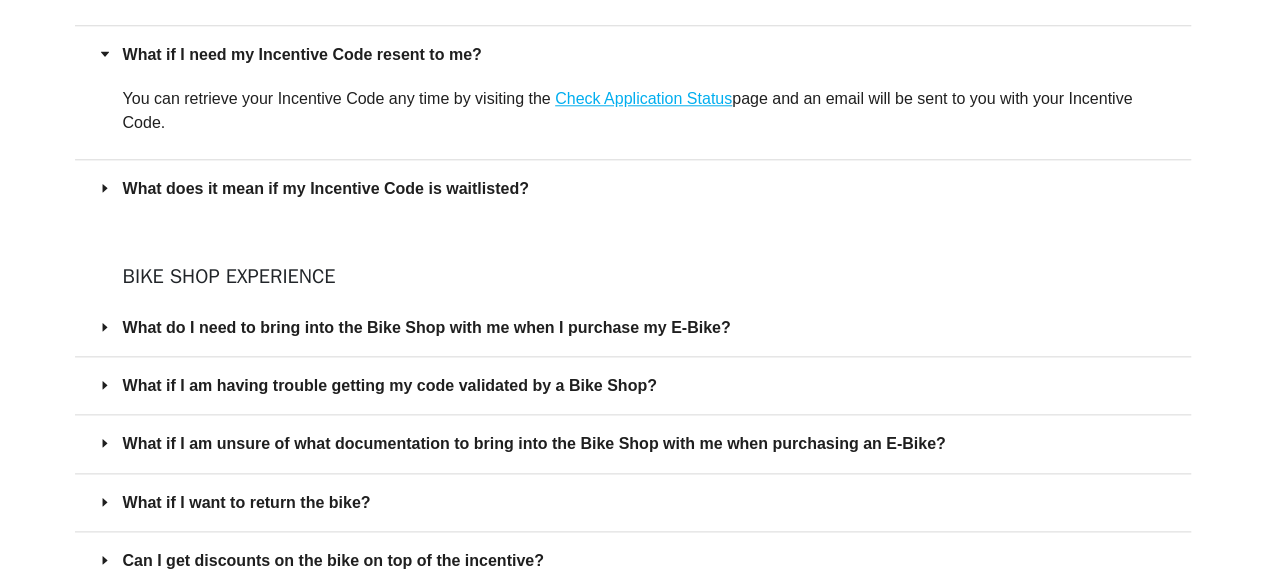 click on "What do I need to bring into the Bike Shop with me when I purchase my E-Bike?" at bounding box center [645, 327] 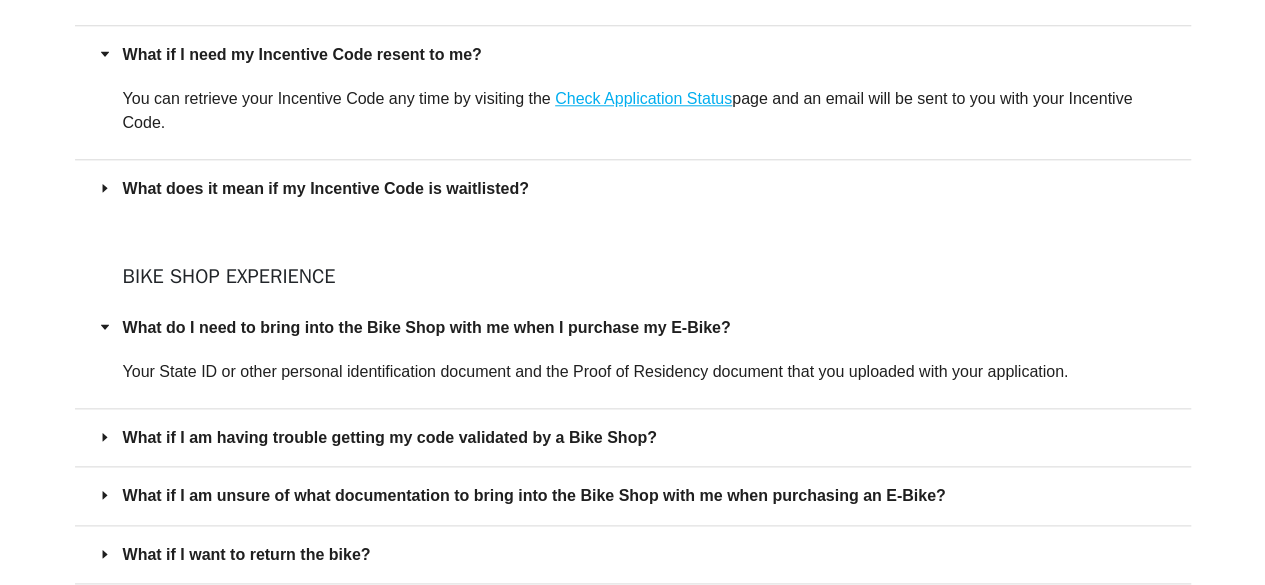 click on "What if I am having trouble getting my code validated by a Bike Shop?" at bounding box center (633, 437) 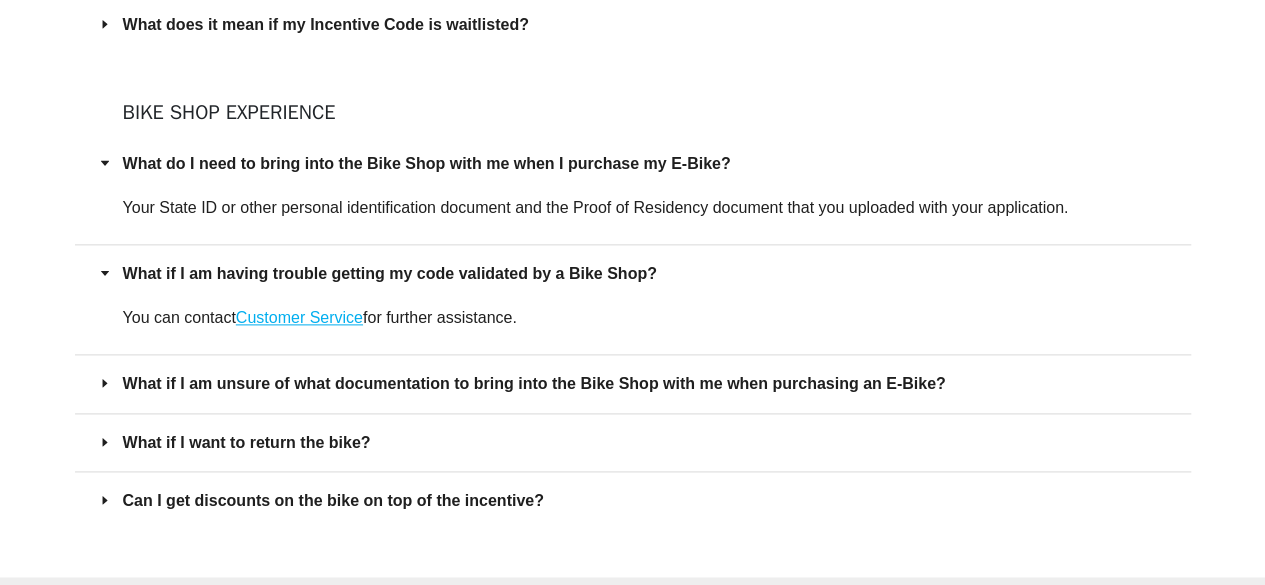 scroll, scrollTop: 1200, scrollLeft: 0, axis: vertical 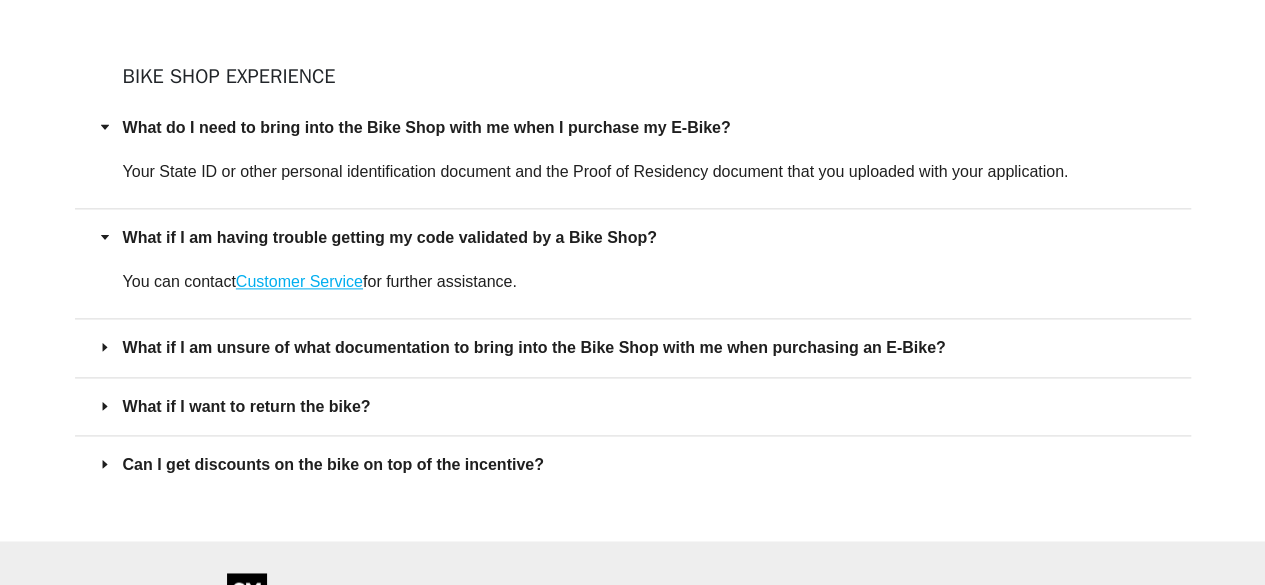 click on "What do I need to bring into the Bike Shop with me when I purchase my E-Bike? Your State ID or other personal identification document and the Proof of Residency document that you uploaded with your application. What if I am having trouble getting my code validated by a Bike Shop? You can contact  Customer Service  for further assistance. What if I am unsure of what documentation to bring into the Bike Shop with me when purchasing an E-Bike? What if I want to return the bike? Can I get discounts on the bike on top of the incentive?" at bounding box center [633, 296] 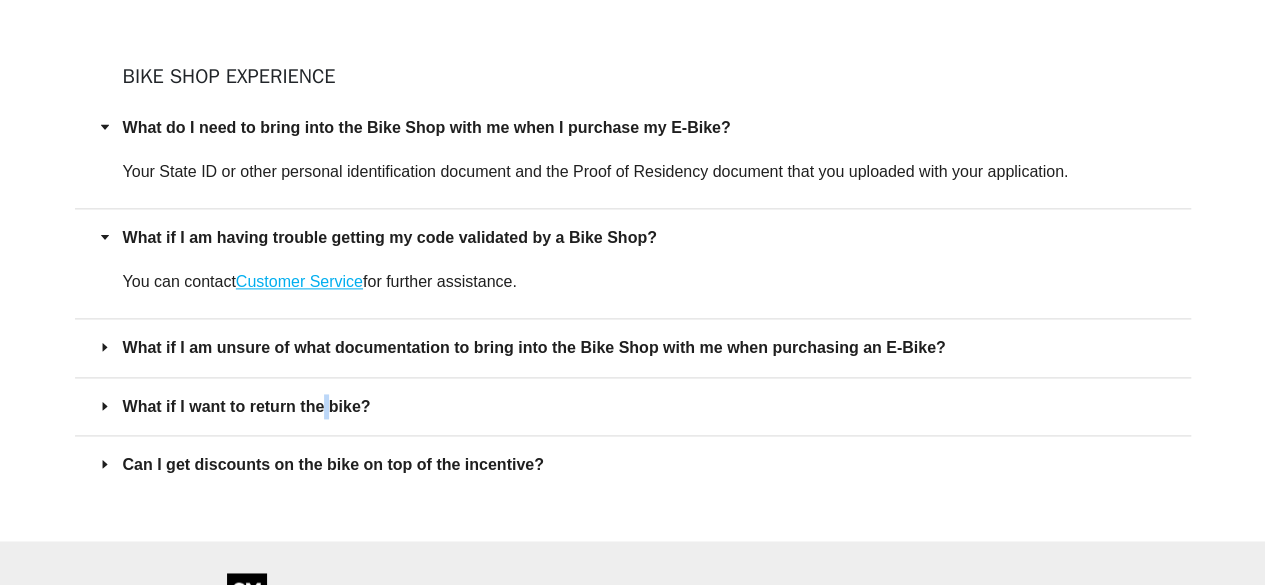drag, startPoint x: 331, startPoint y: 399, endPoint x: 335, endPoint y: 409, distance: 10.770329 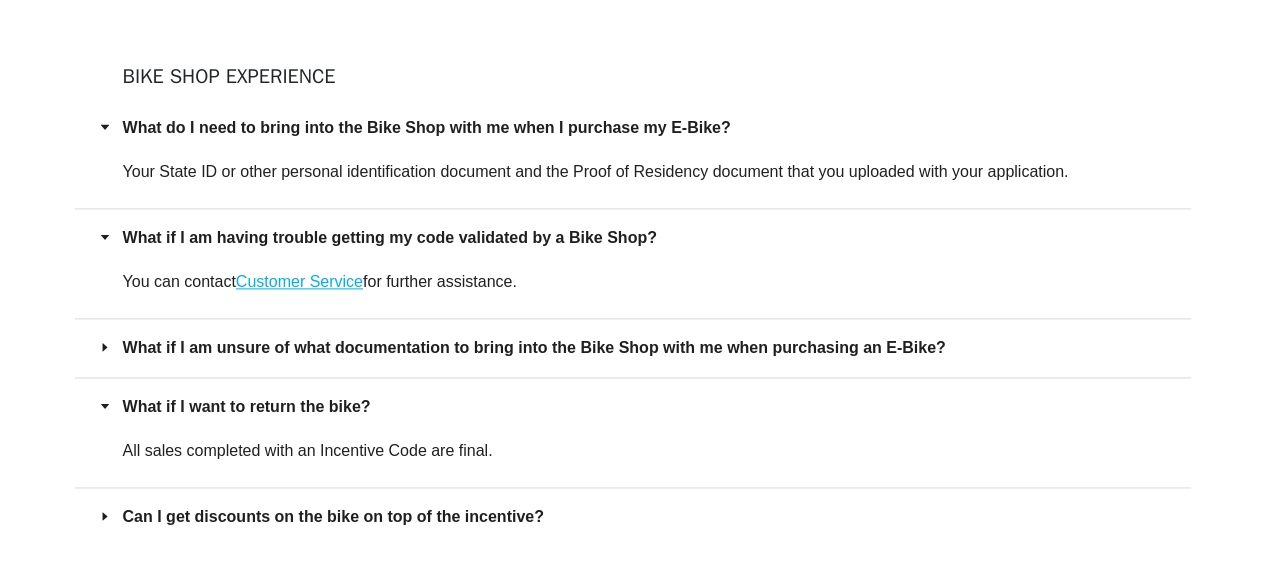 click on "Can I get discounts on the bike on top of the incentive?" at bounding box center (645, 516) 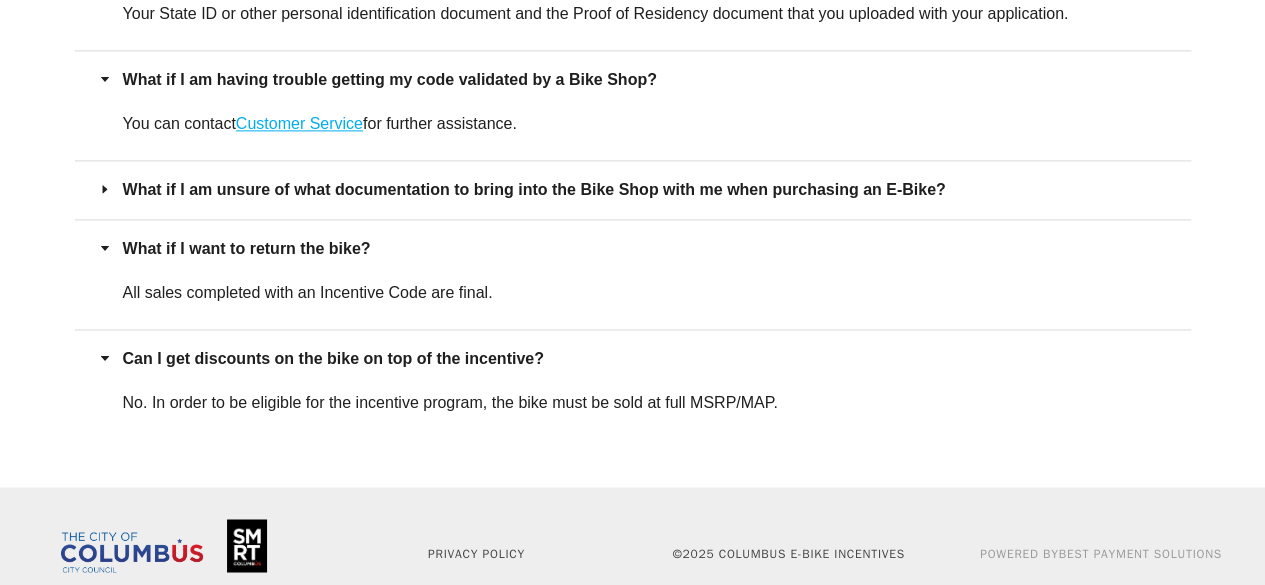 scroll, scrollTop: 1388, scrollLeft: 0, axis: vertical 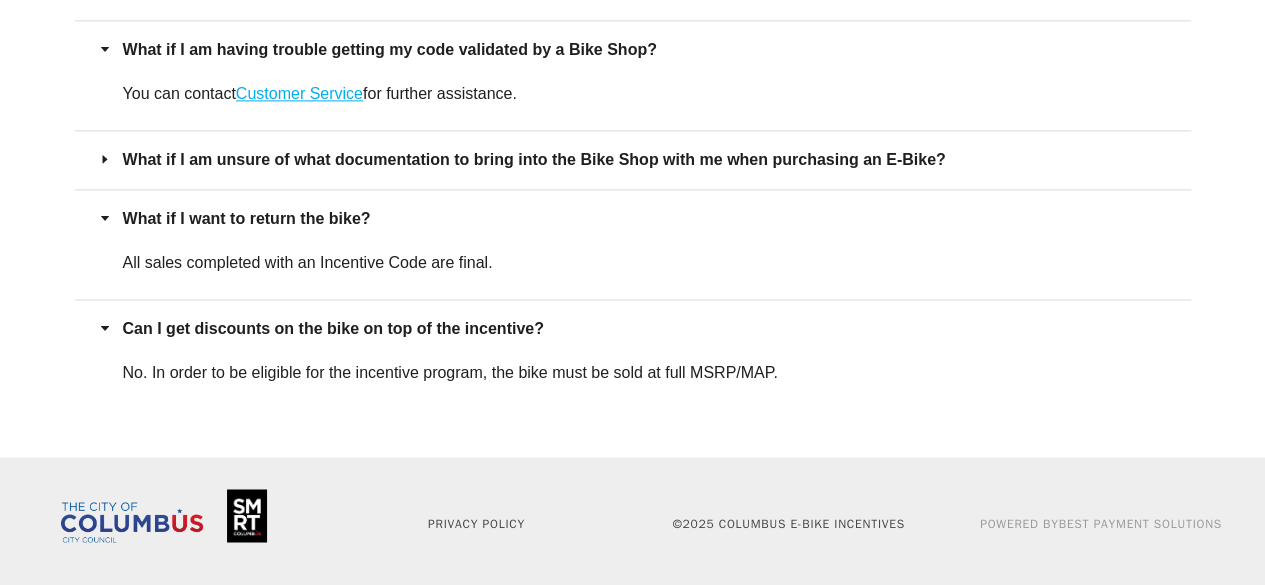 click on "Privacy Policy ©  2025   Columbus E-Bike Incentives Powered By  Best Payment Solutions" at bounding box center (632, 523) 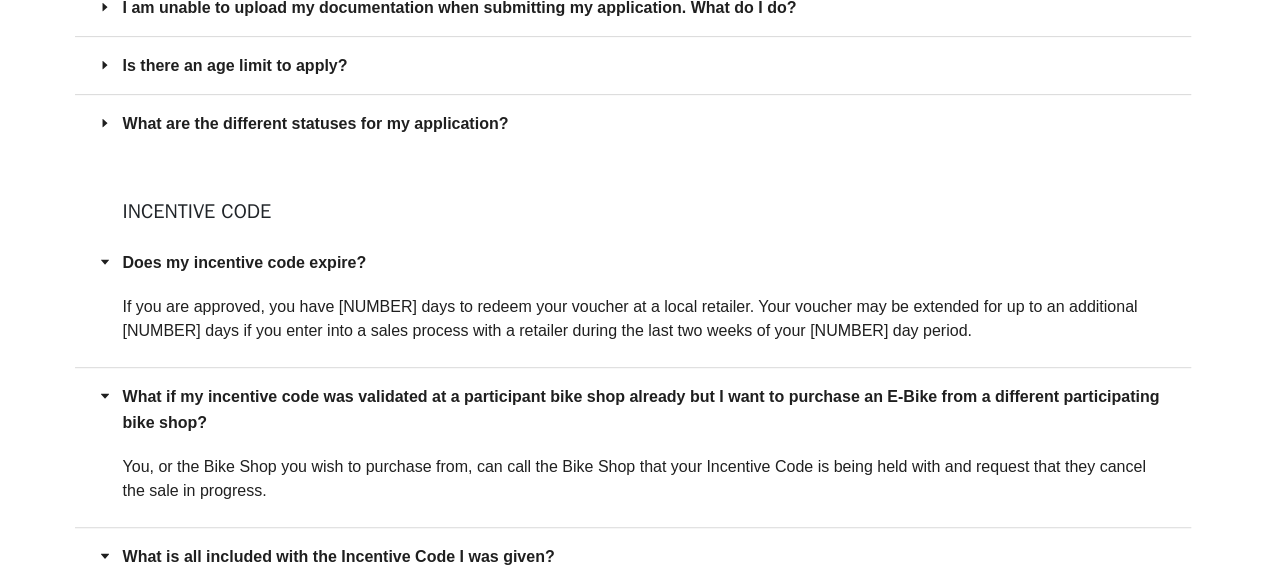 scroll, scrollTop: 0, scrollLeft: 0, axis: both 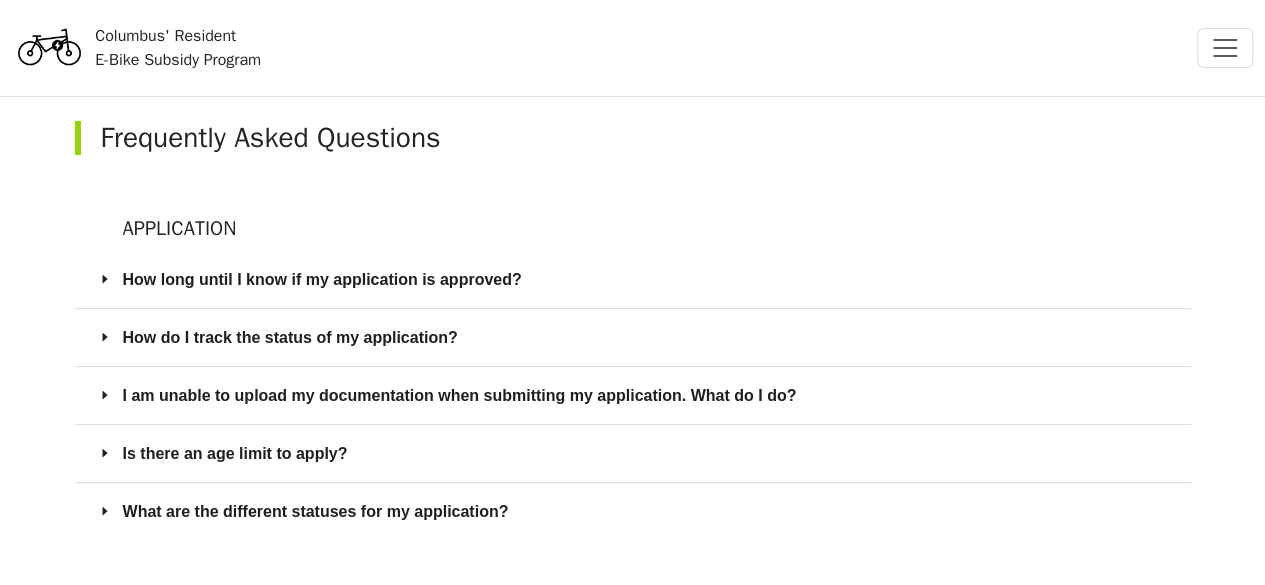 click on "Columbus' Resident E-Bike Subsidy Program" at bounding box center [178, 48] 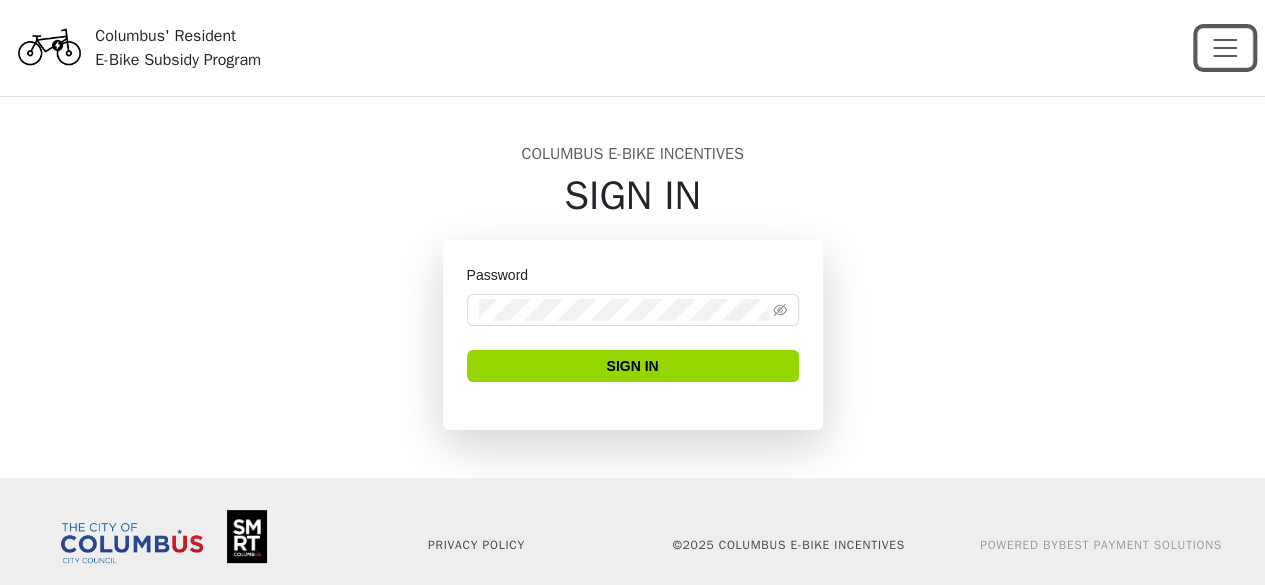 click at bounding box center (1225, 48) 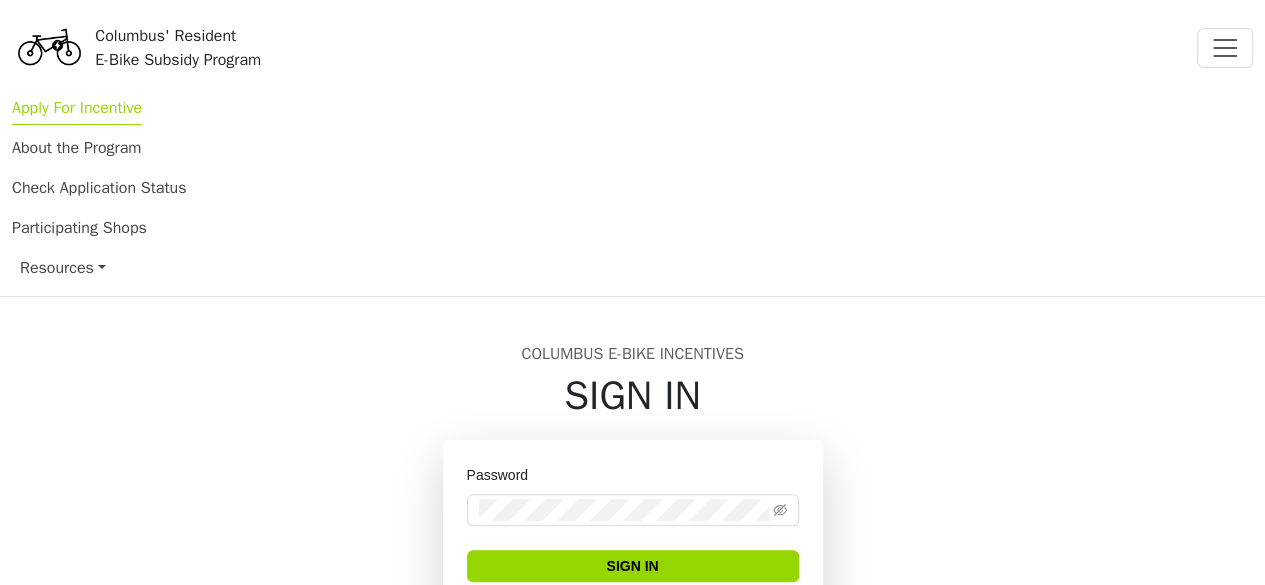 click on "Apply For Incentive" at bounding box center (77, 111) 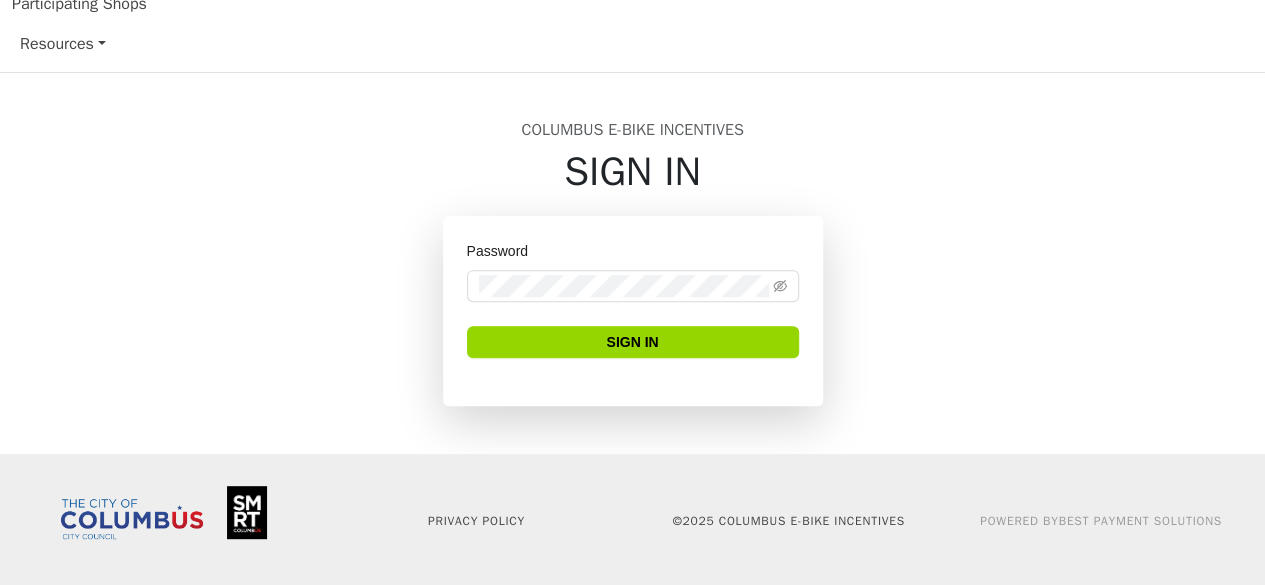 scroll, scrollTop: 225, scrollLeft: 0, axis: vertical 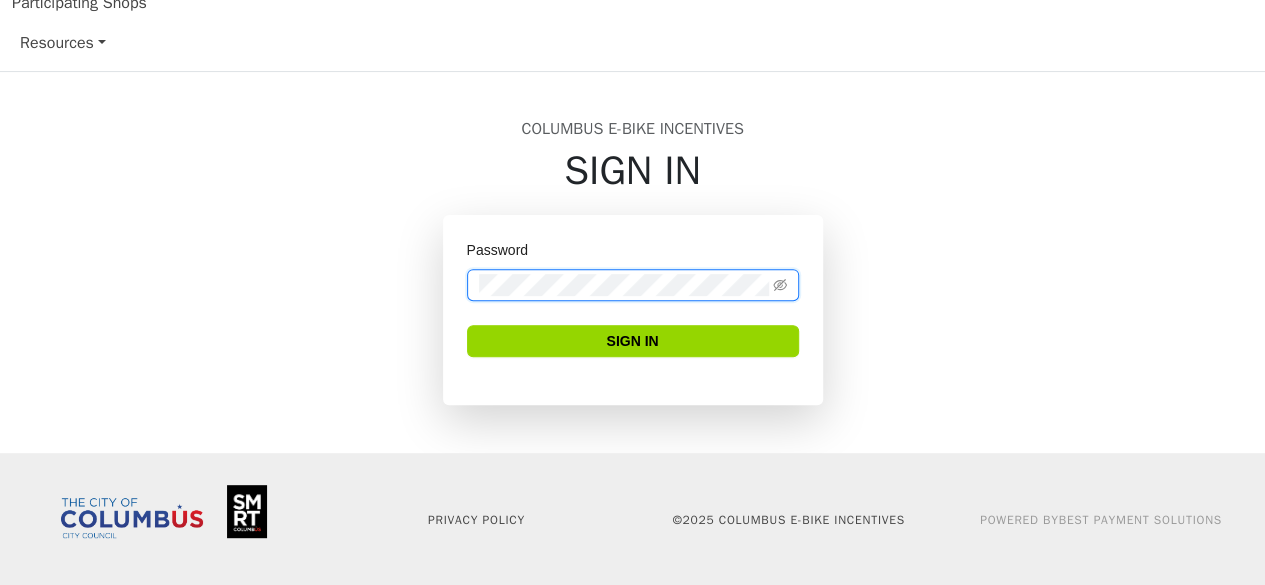 click on "Password" at bounding box center (633, 270) 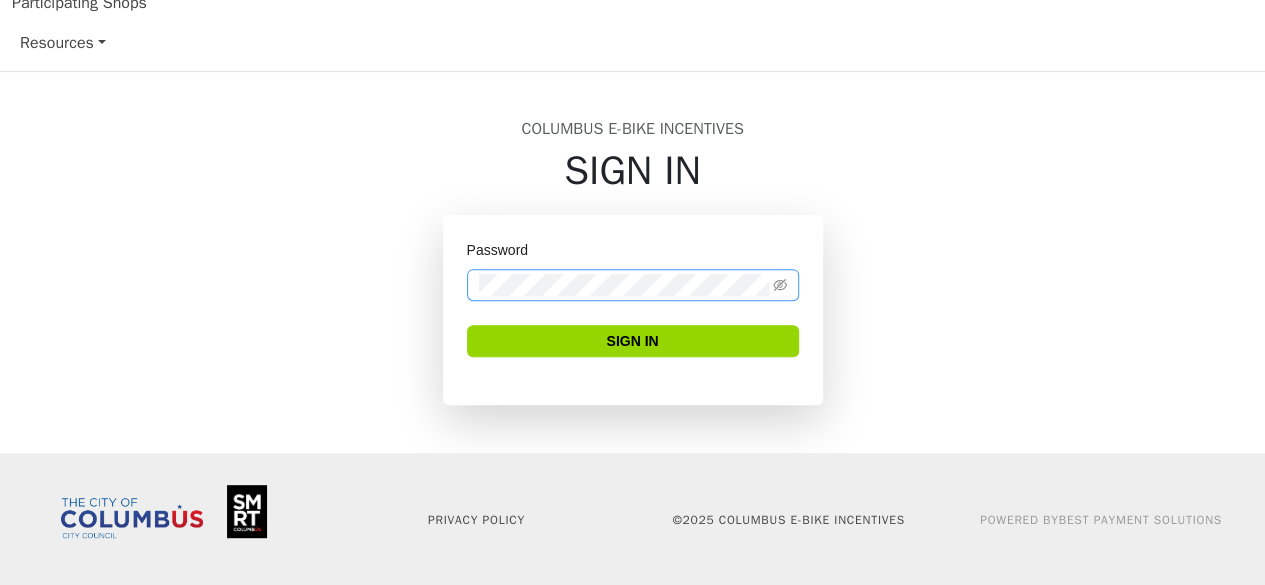 click at bounding box center (633, 285) 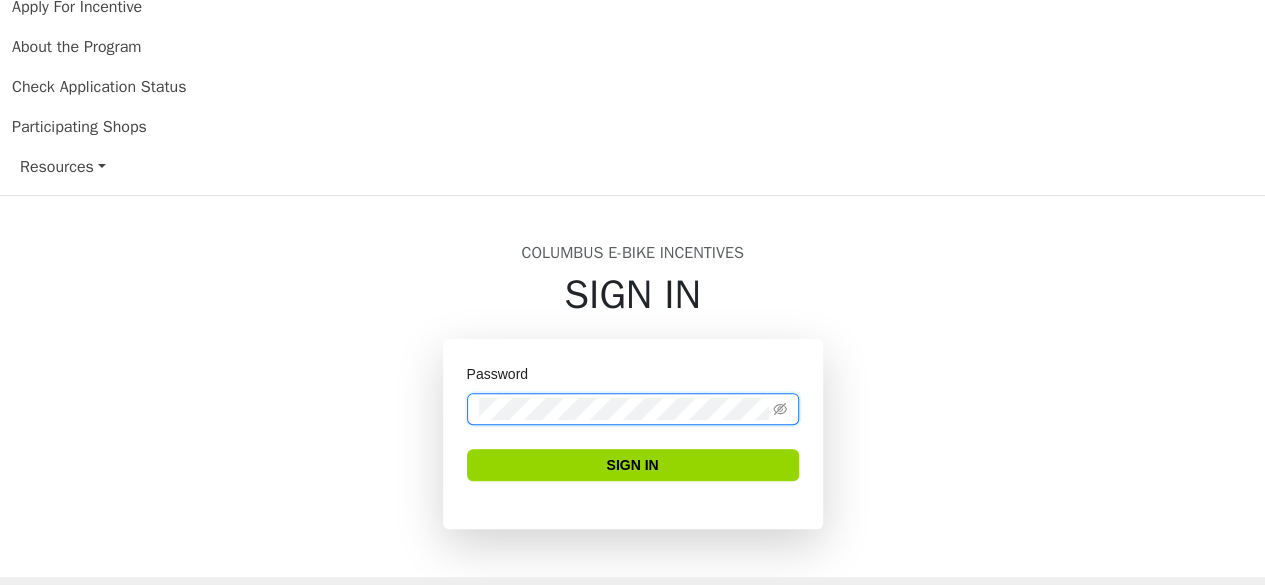 scroll, scrollTop: 0, scrollLeft: 0, axis: both 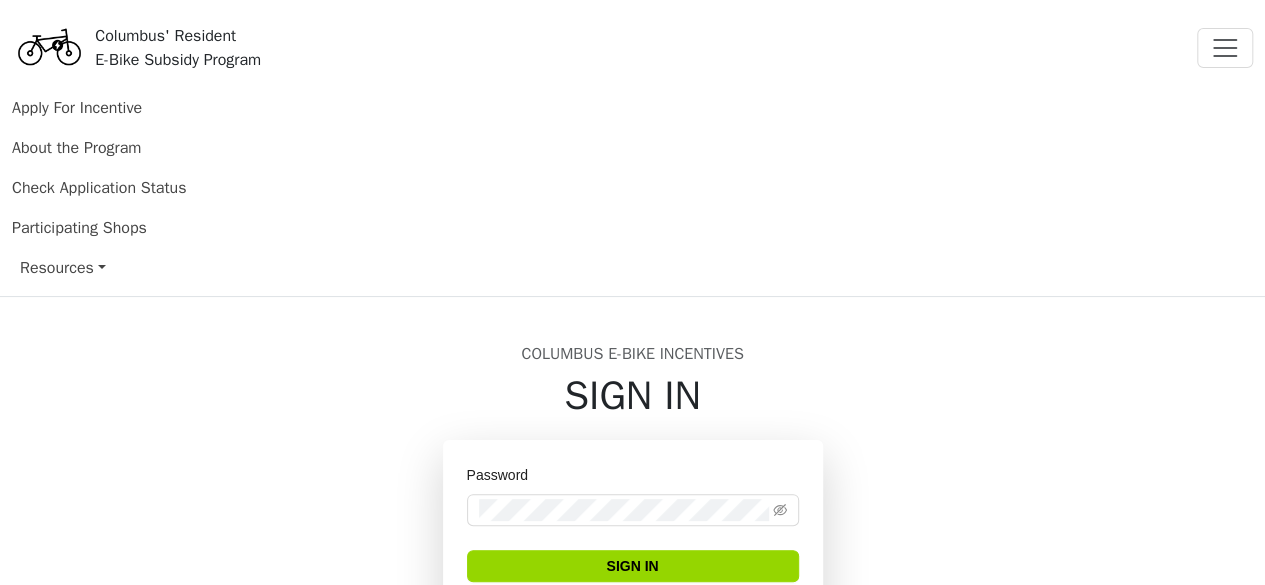 drag, startPoint x: 134, startPoint y: 40, endPoint x: 464, endPoint y: 226, distance: 378.80865 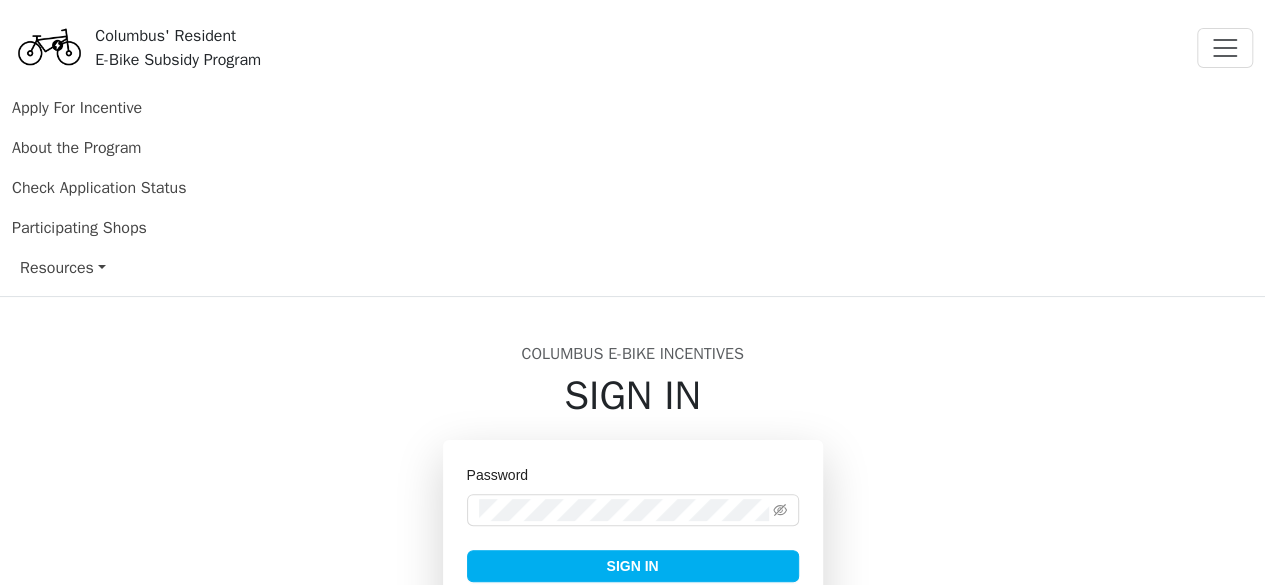 click on "Sign In" at bounding box center [633, 566] 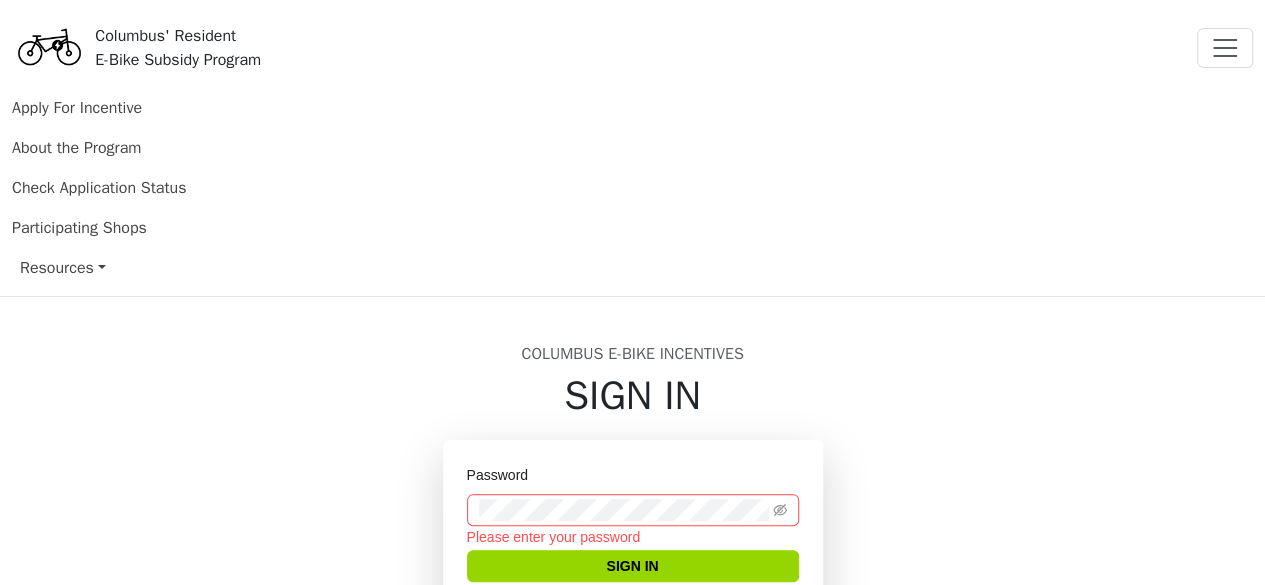click on "Password" at bounding box center [633, 479] 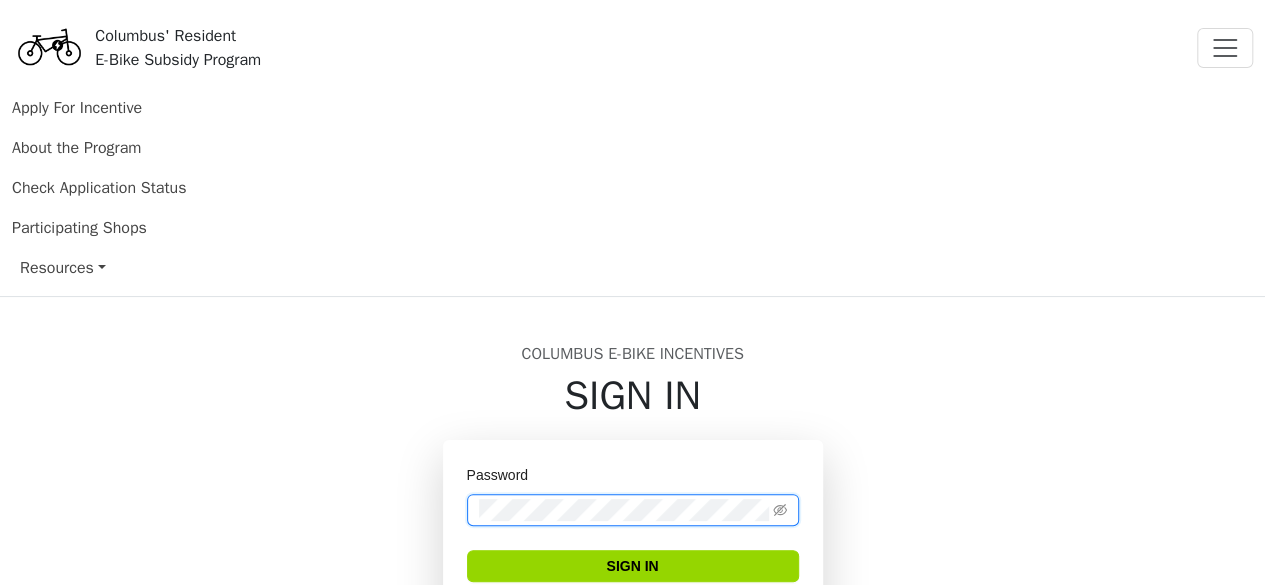 click on "Sign In" at bounding box center (633, 566) 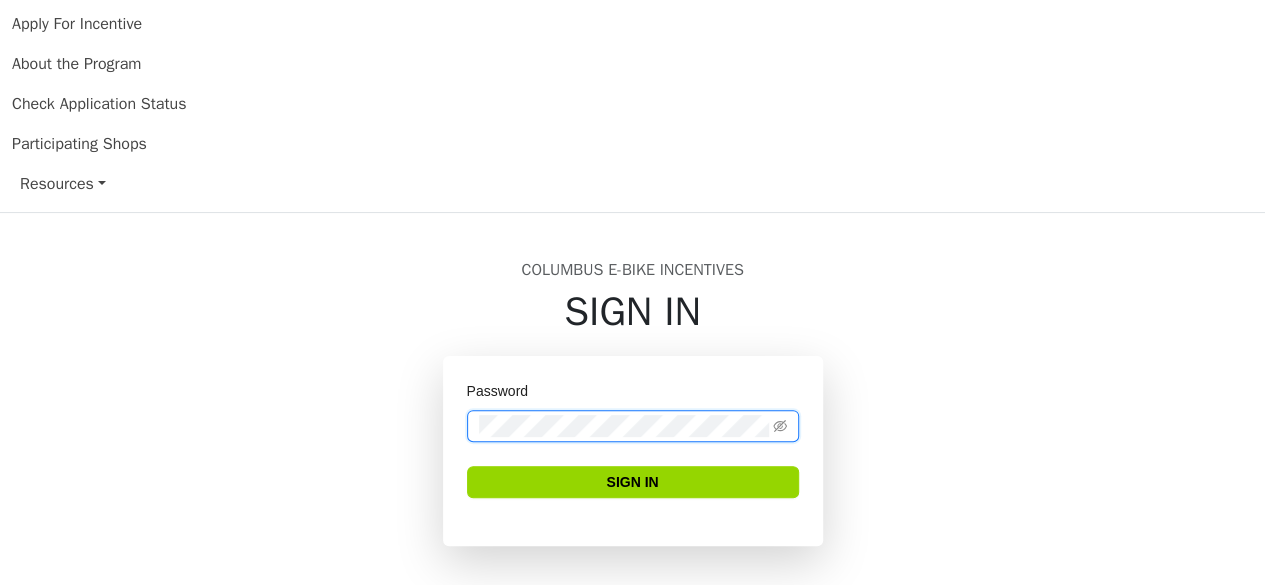 scroll, scrollTop: 0, scrollLeft: 0, axis: both 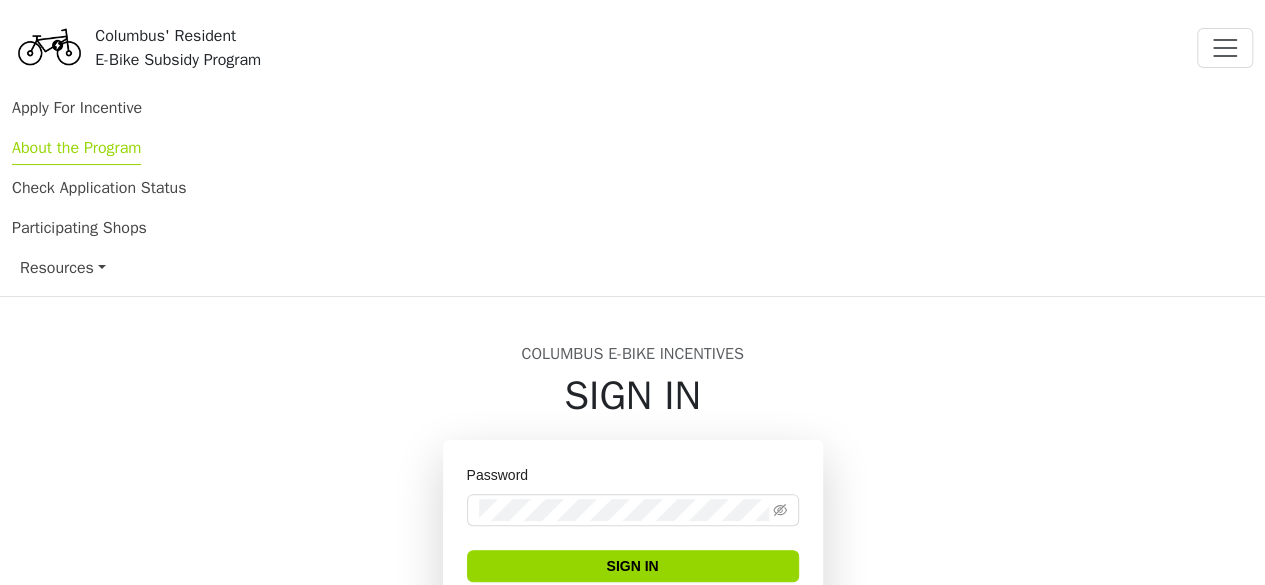 click on "About the Program" at bounding box center (76, 151) 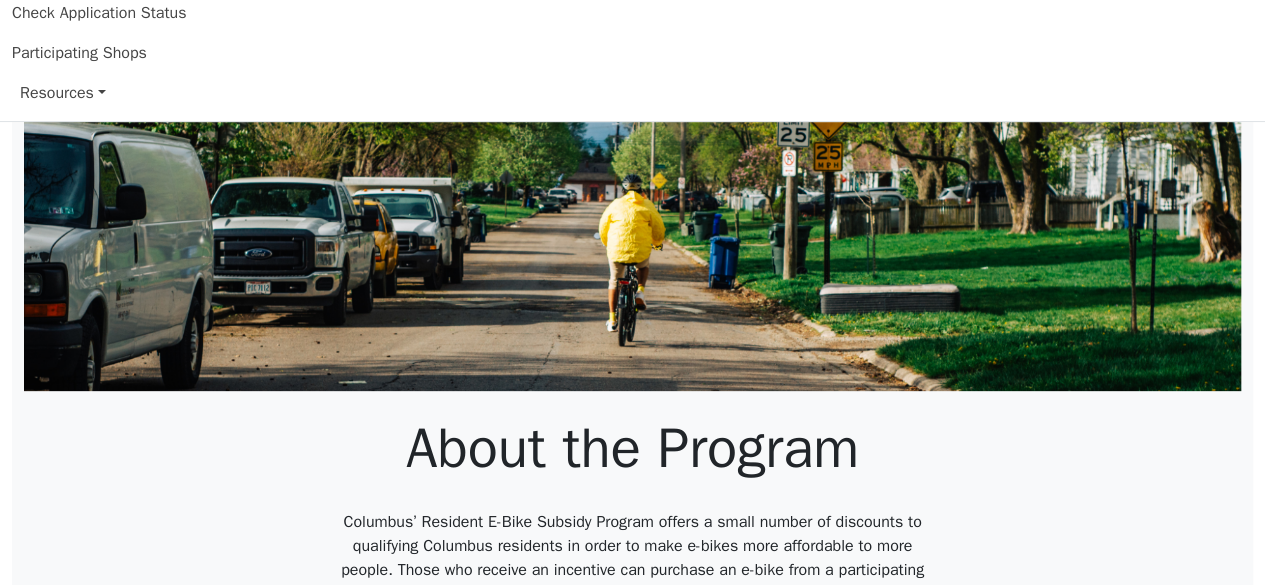 scroll, scrollTop: 300, scrollLeft: 0, axis: vertical 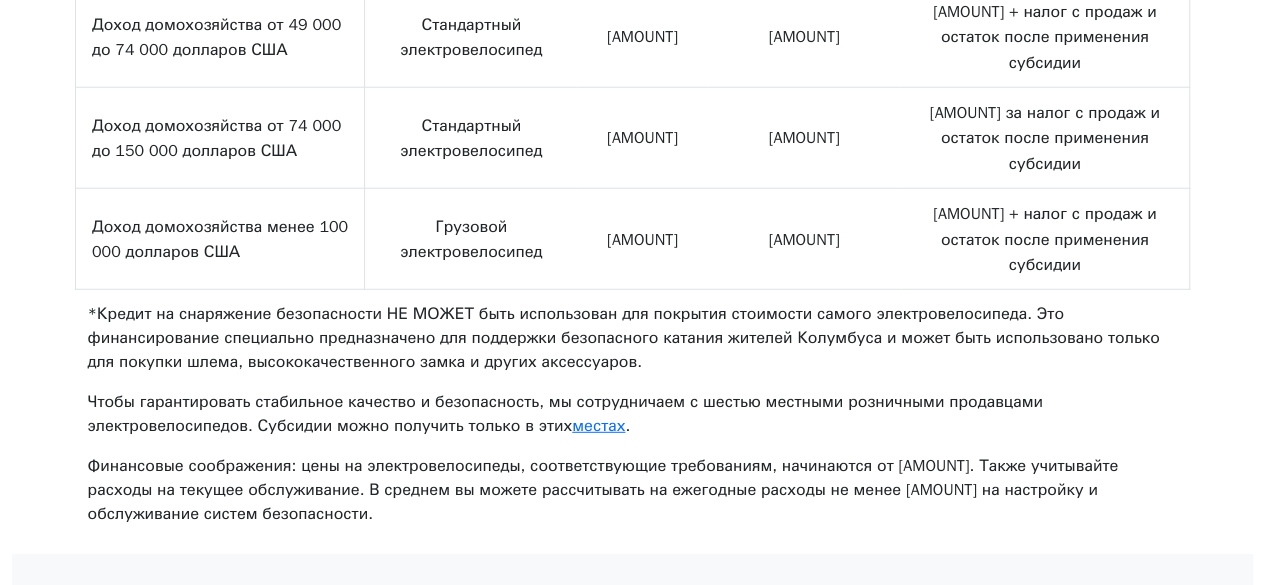 click on "Чтобы гарантировать стабильное качество и безопасность, мы сотрудничаем с шестью местными розничными продавцами электровелосипедов. Субсидии можно получить только в этих" at bounding box center [565, 414] 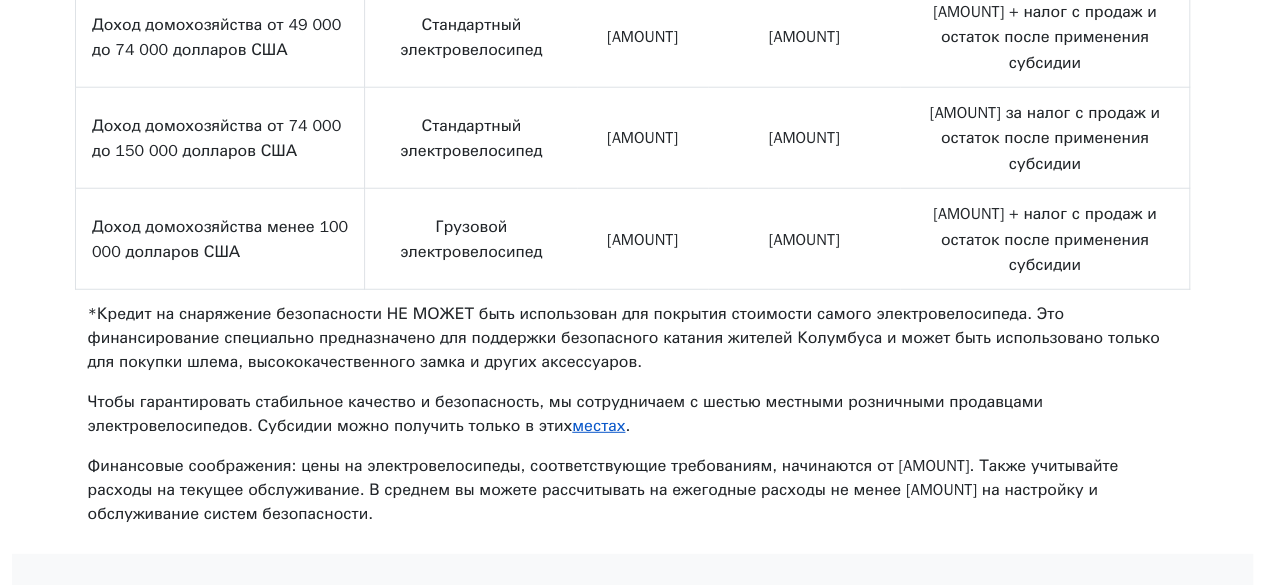 click on "местах" at bounding box center [598, 426] 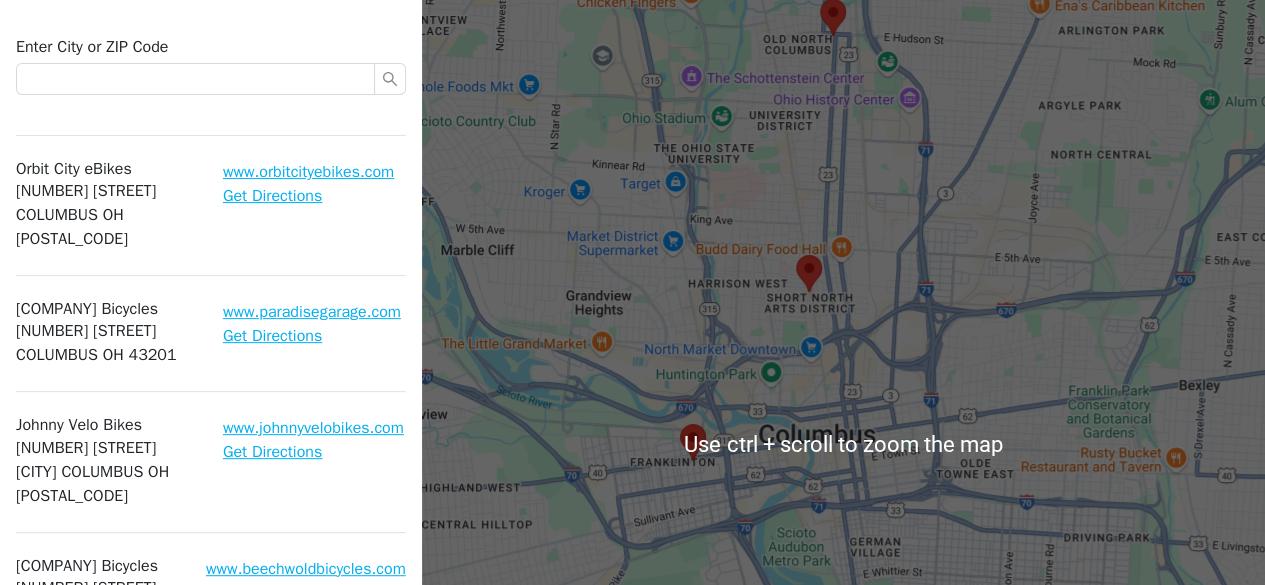 scroll, scrollTop: 200, scrollLeft: 0, axis: vertical 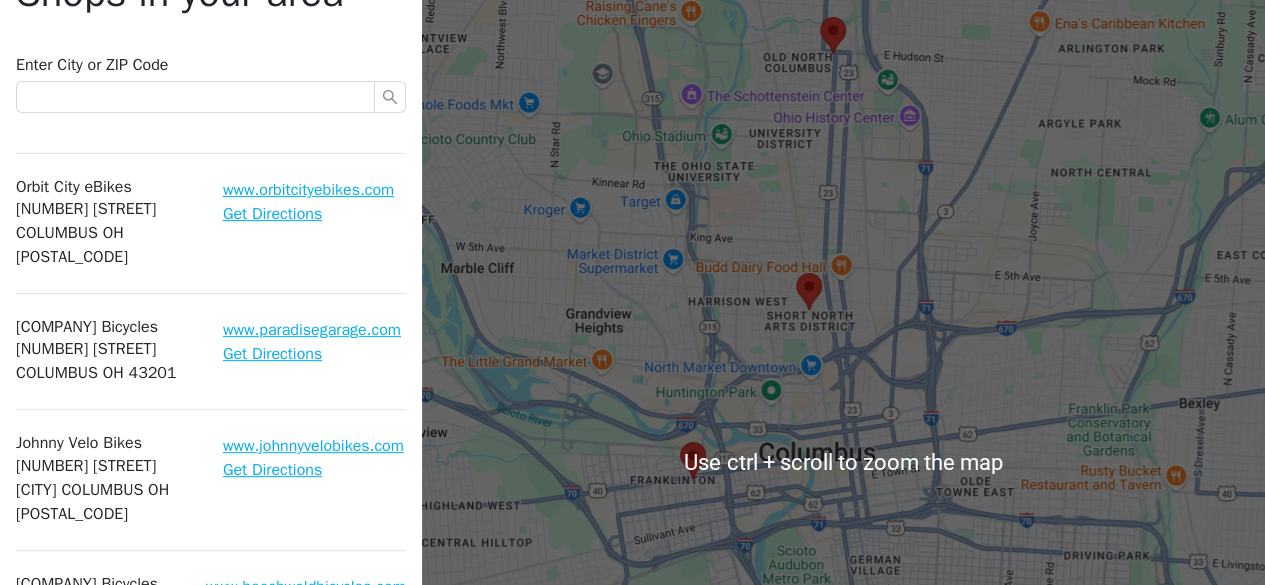 click on "4544 Indianola Ave.     Columbus   OH   43214" at bounding box center (107, 233) 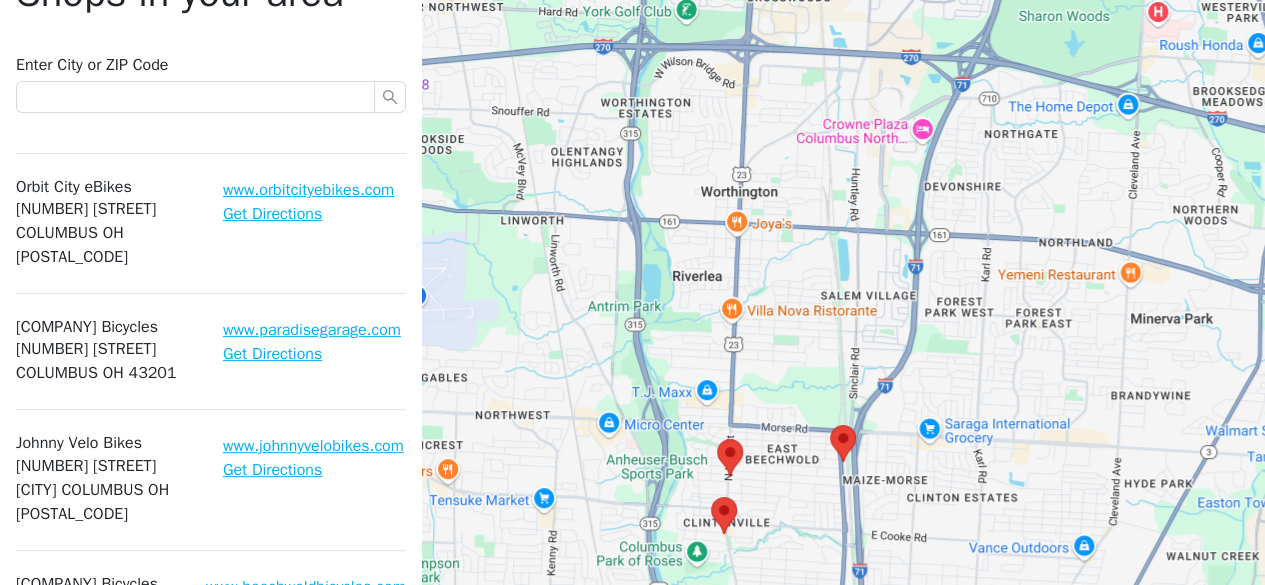 click on "4544 Indianola Ave.     Columbus   OH   43214" at bounding box center [107, 233] 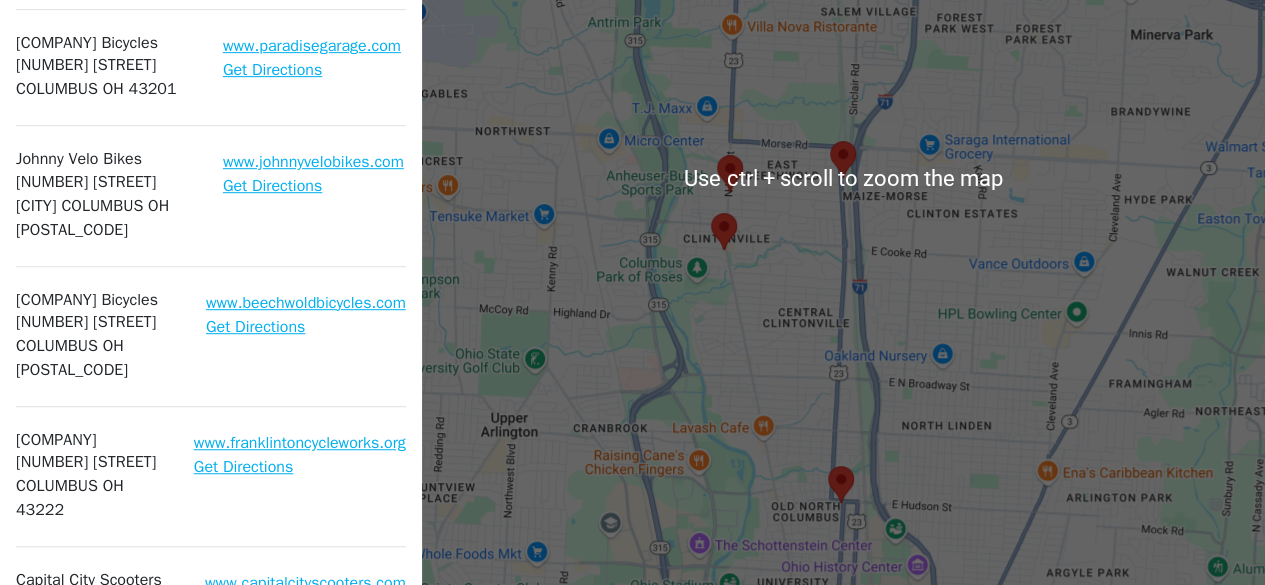 scroll, scrollTop: 500, scrollLeft: 0, axis: vertical 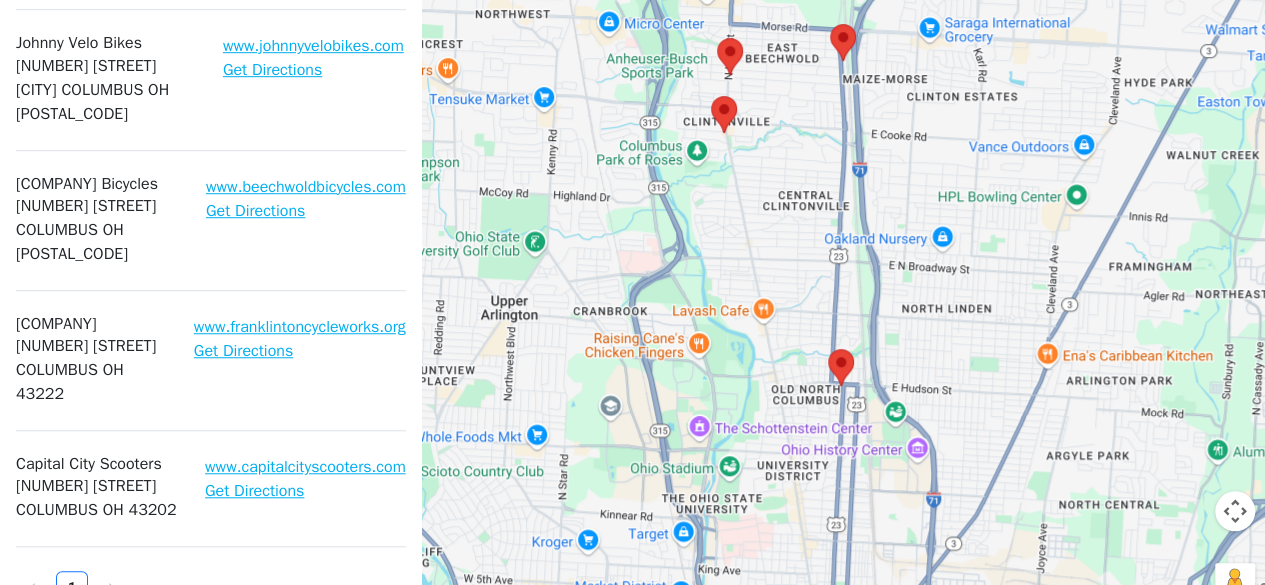 click at bounding box center (711, 96) 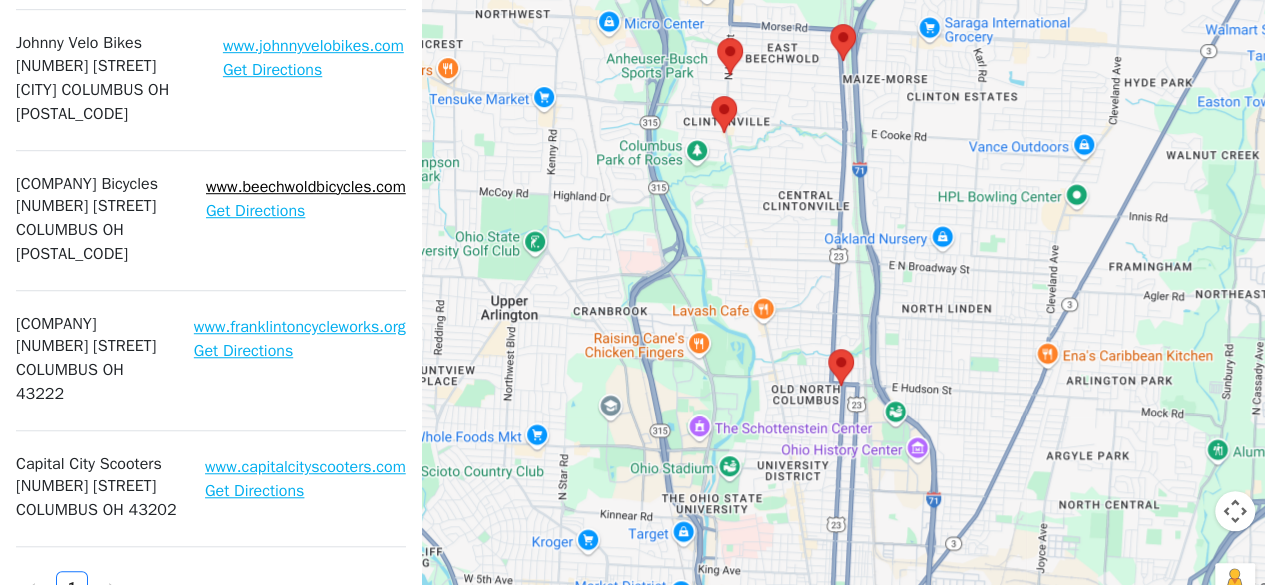 click on "www.beechwoldbicycles.com" at bounding box center (306, 187) 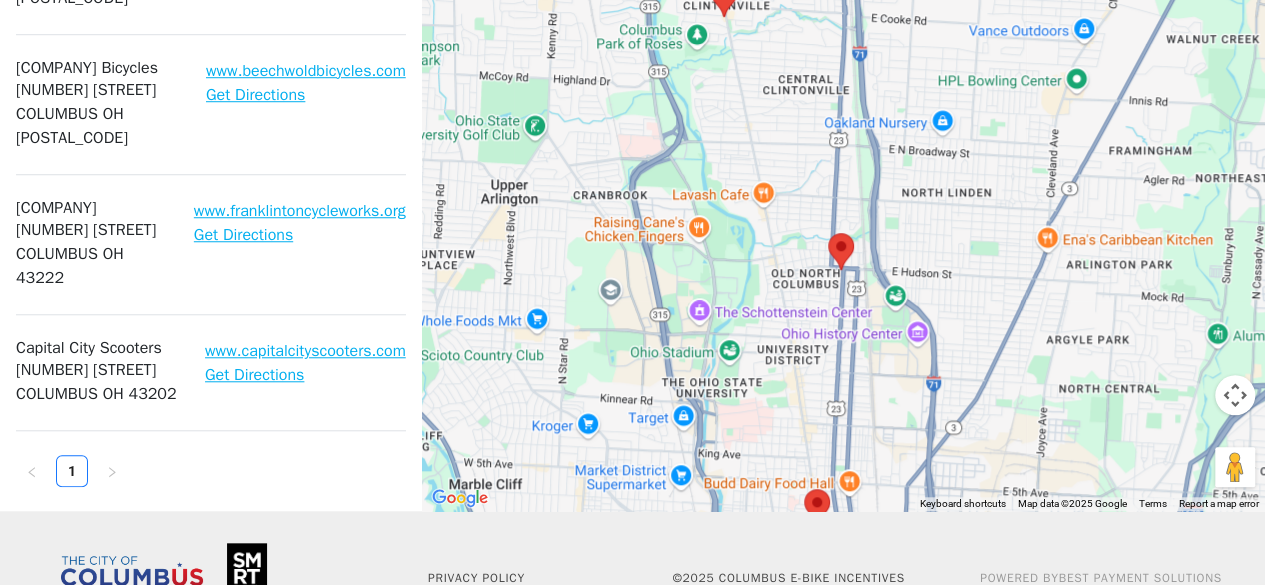 scroll, scrollTop: 902, scrollLeft: 0, axis: vertical 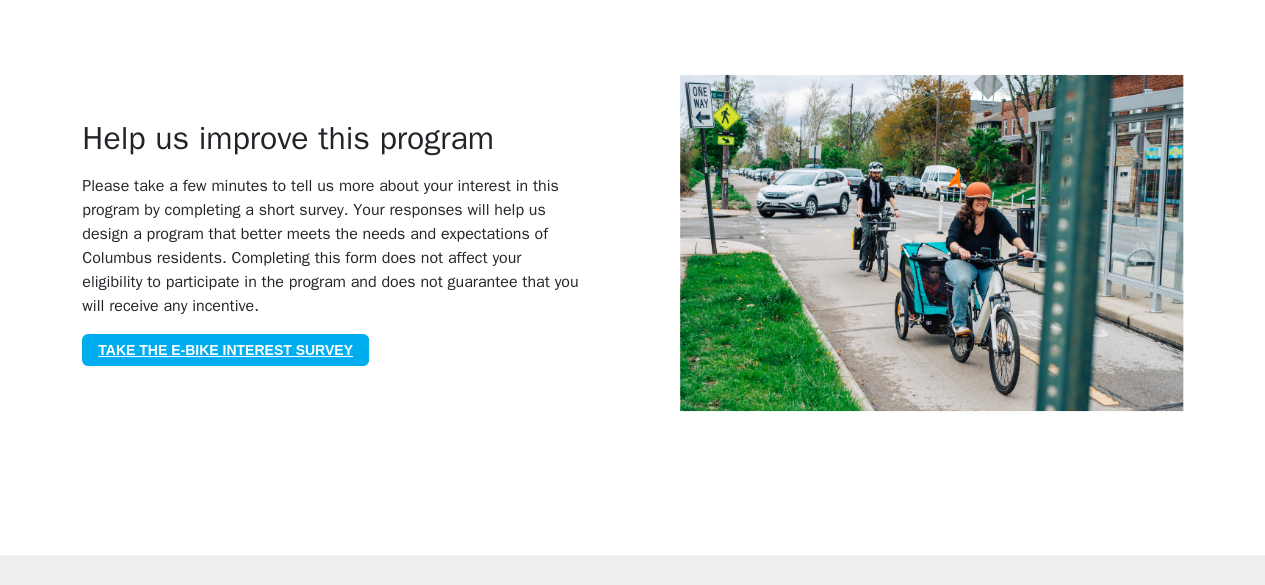 click on "TAKE THE E-BIKE INTEREST SURVEY" at bounding box center (225, 350) 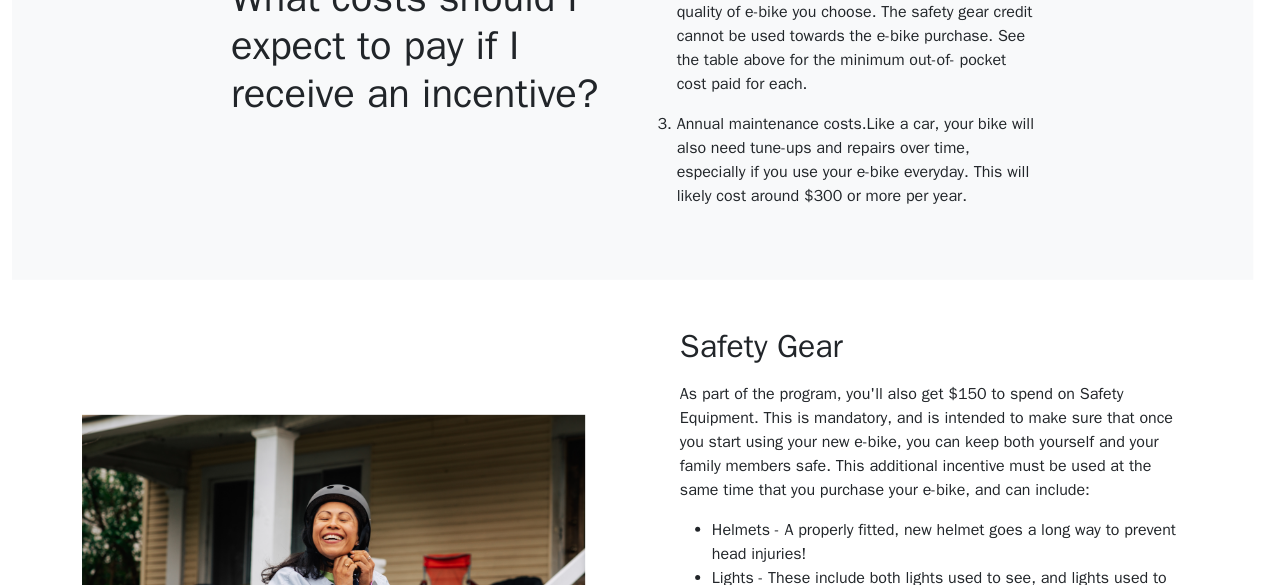 scroll, scrollTop: 2731, scrollLeft: 0, axis: vertical 